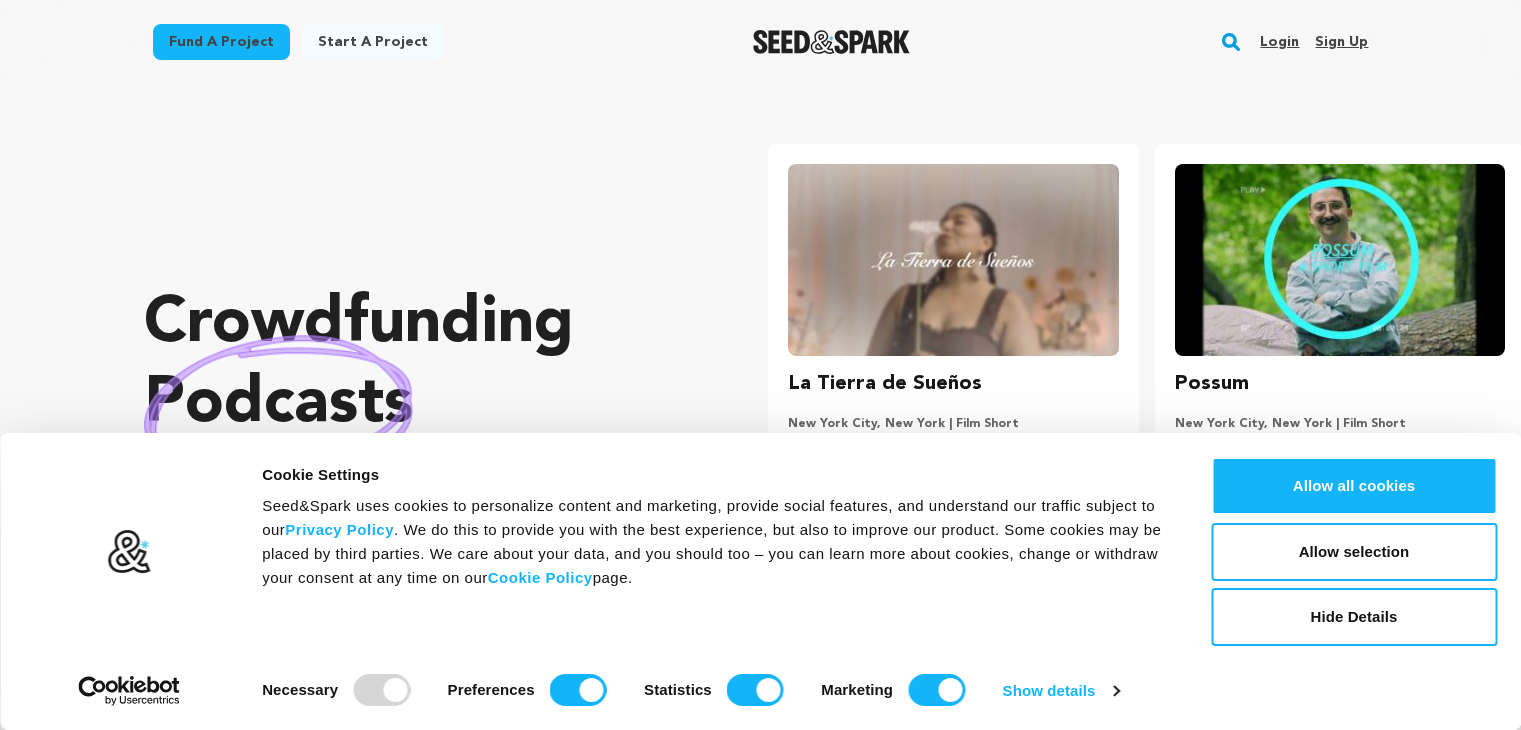 scroll, scrollTop: 0, scrollLeft: 0, axis: both 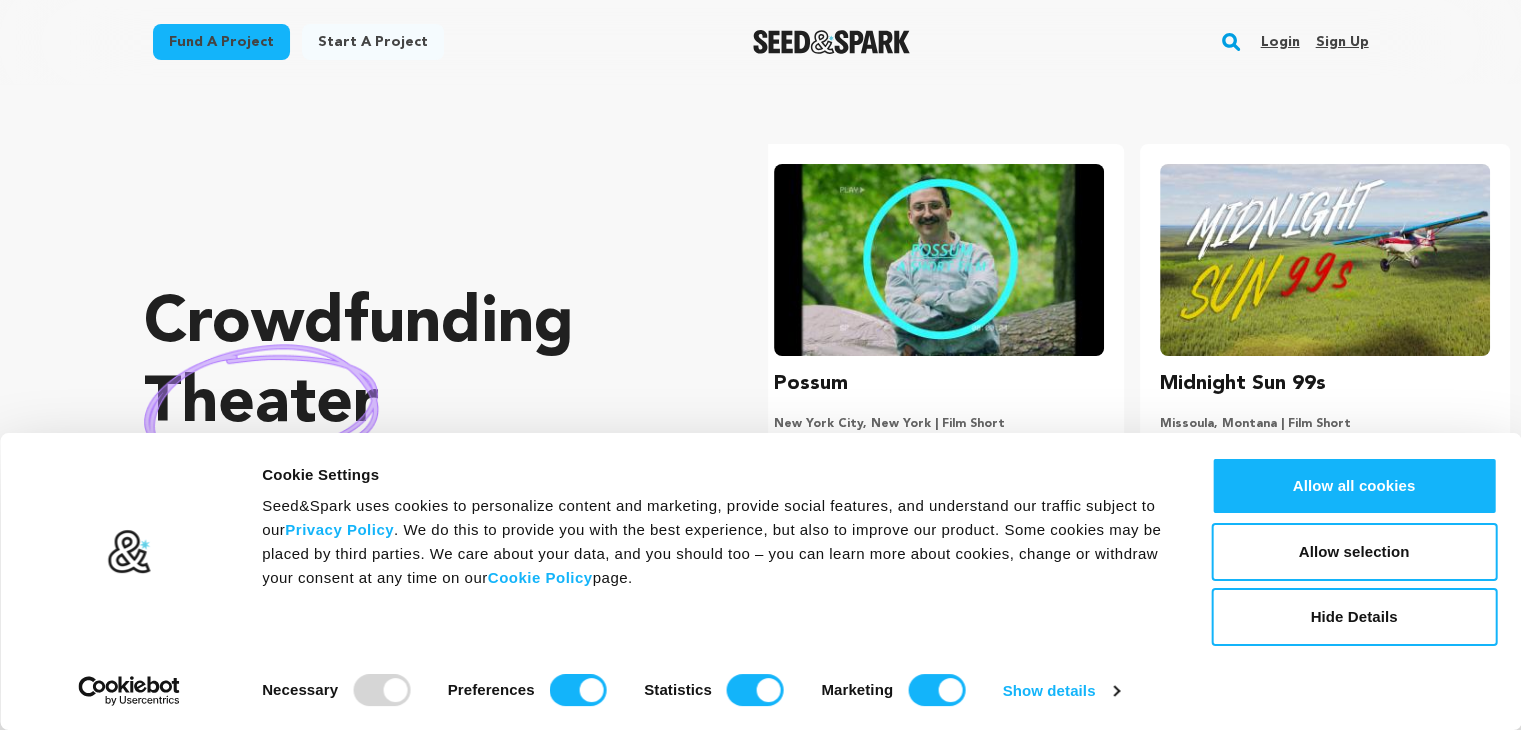 click on "Sign up" at bounding box center (1341, 42) 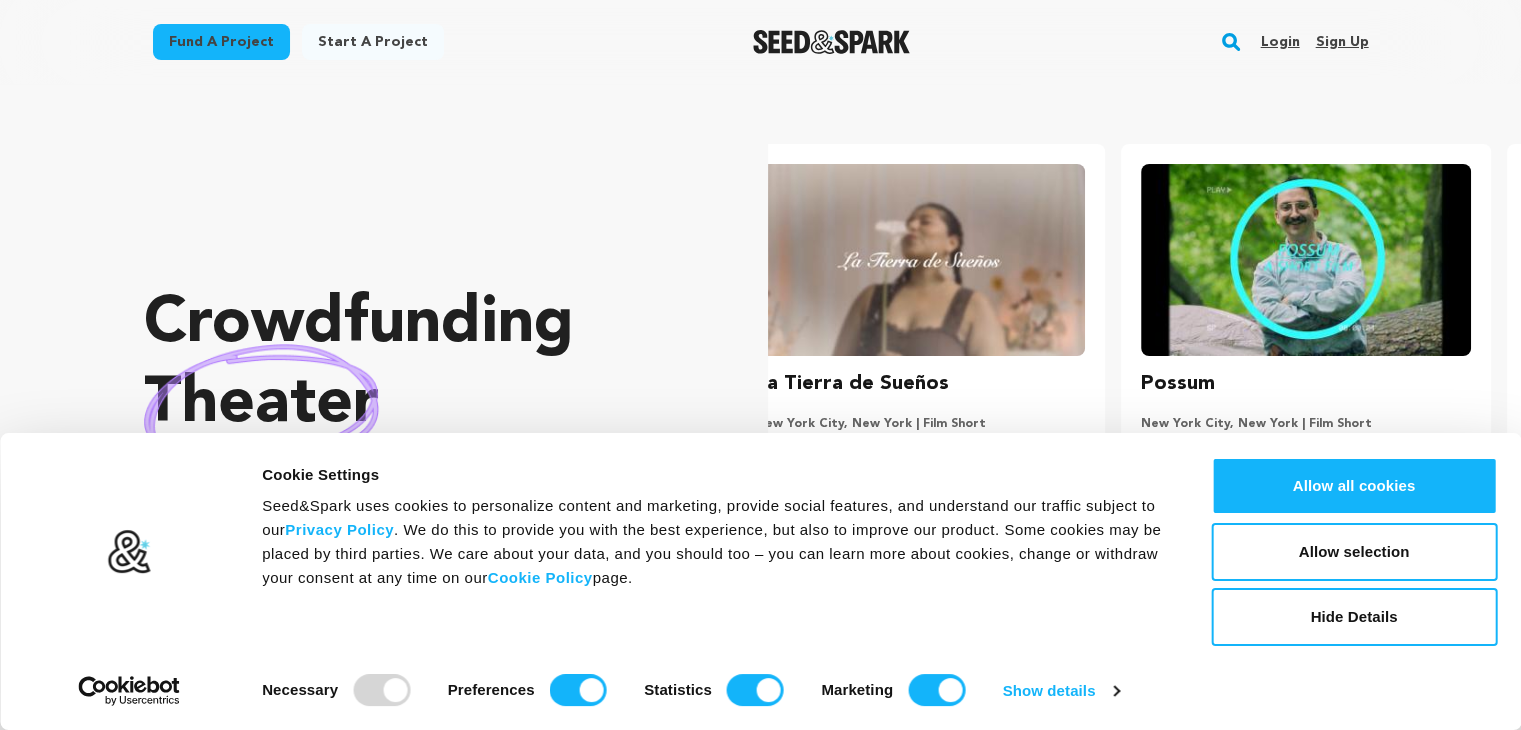 scroll, scrollTop: 0, scrollLeft: 1, axis: horizontal 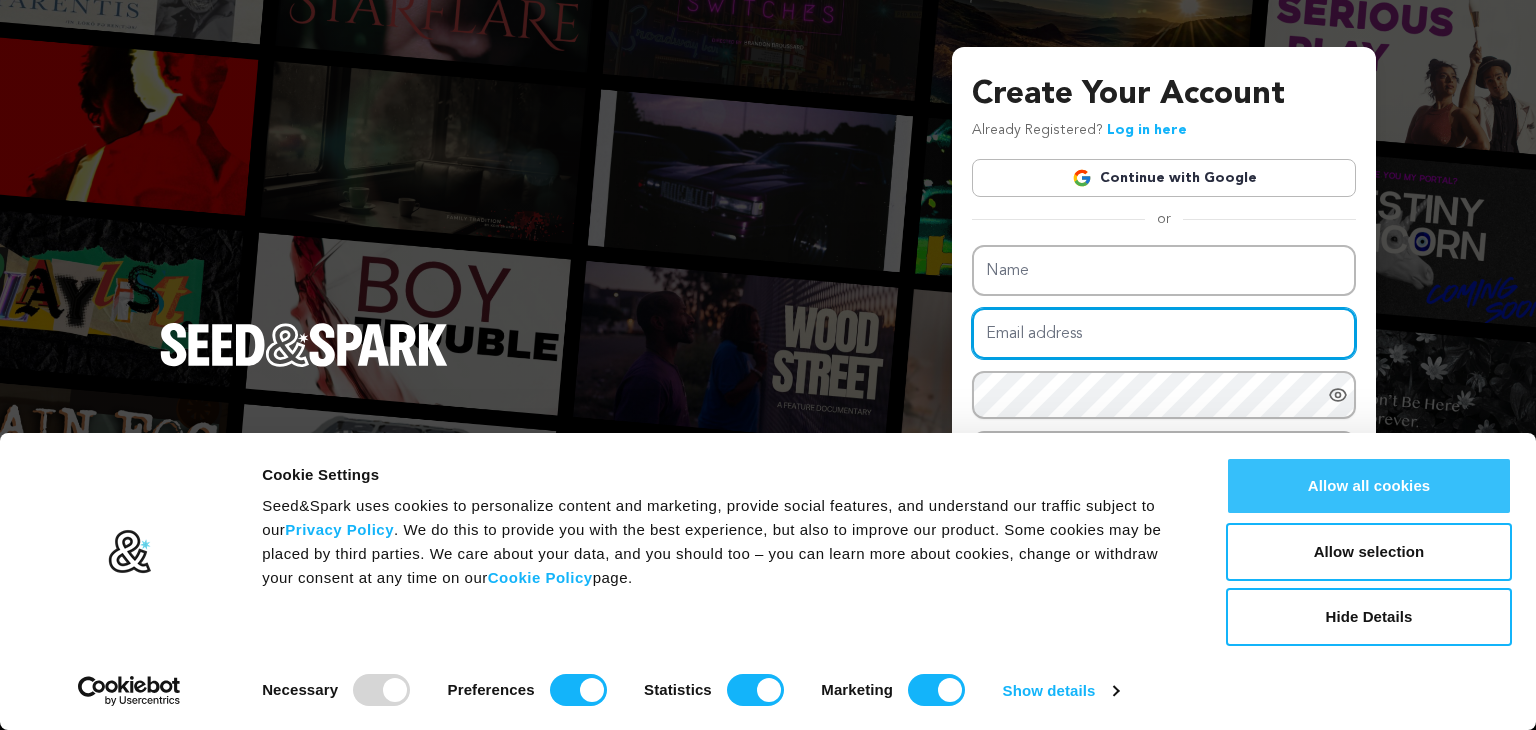 type on "[EMAIL]" 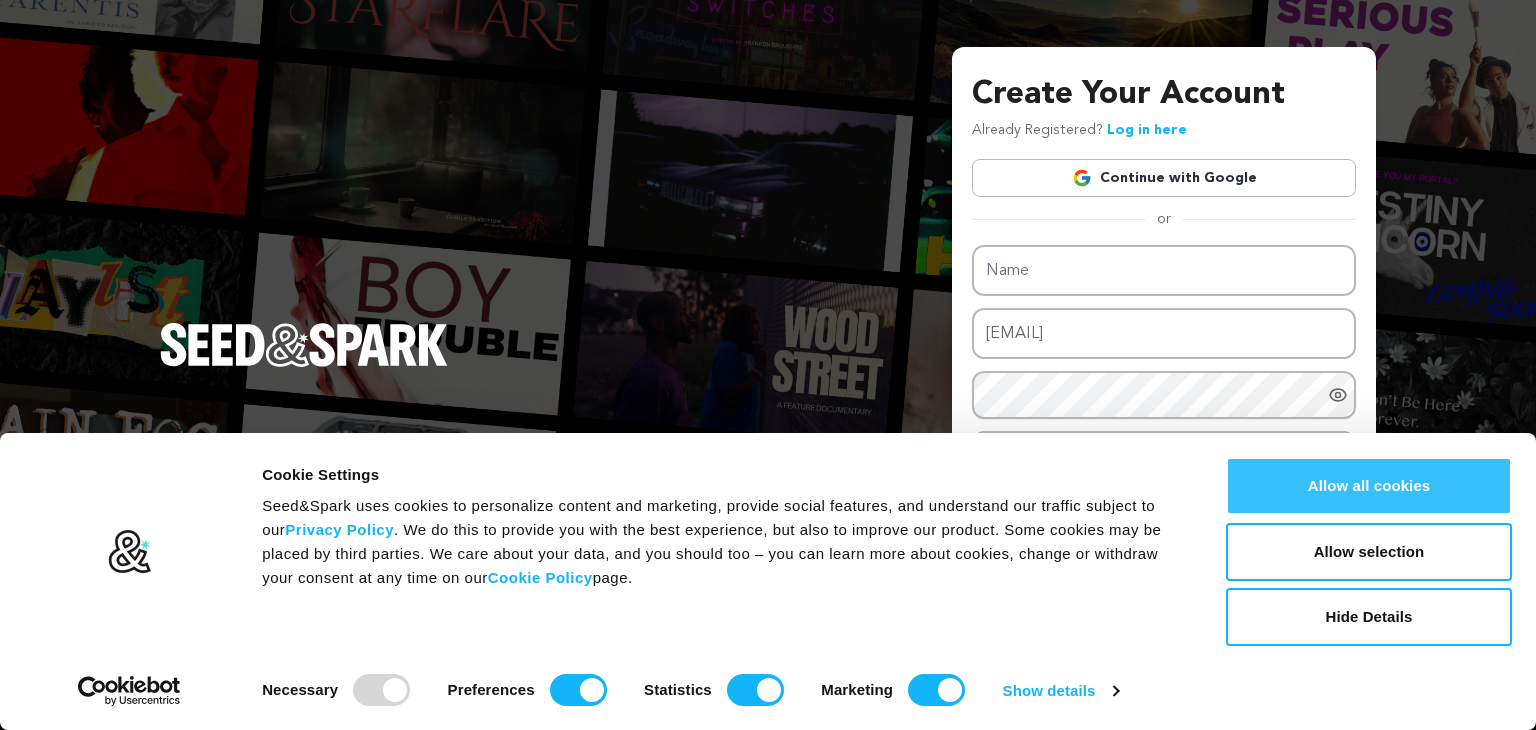 click on "Allow all cookies" at bounding box center [1369, 486] 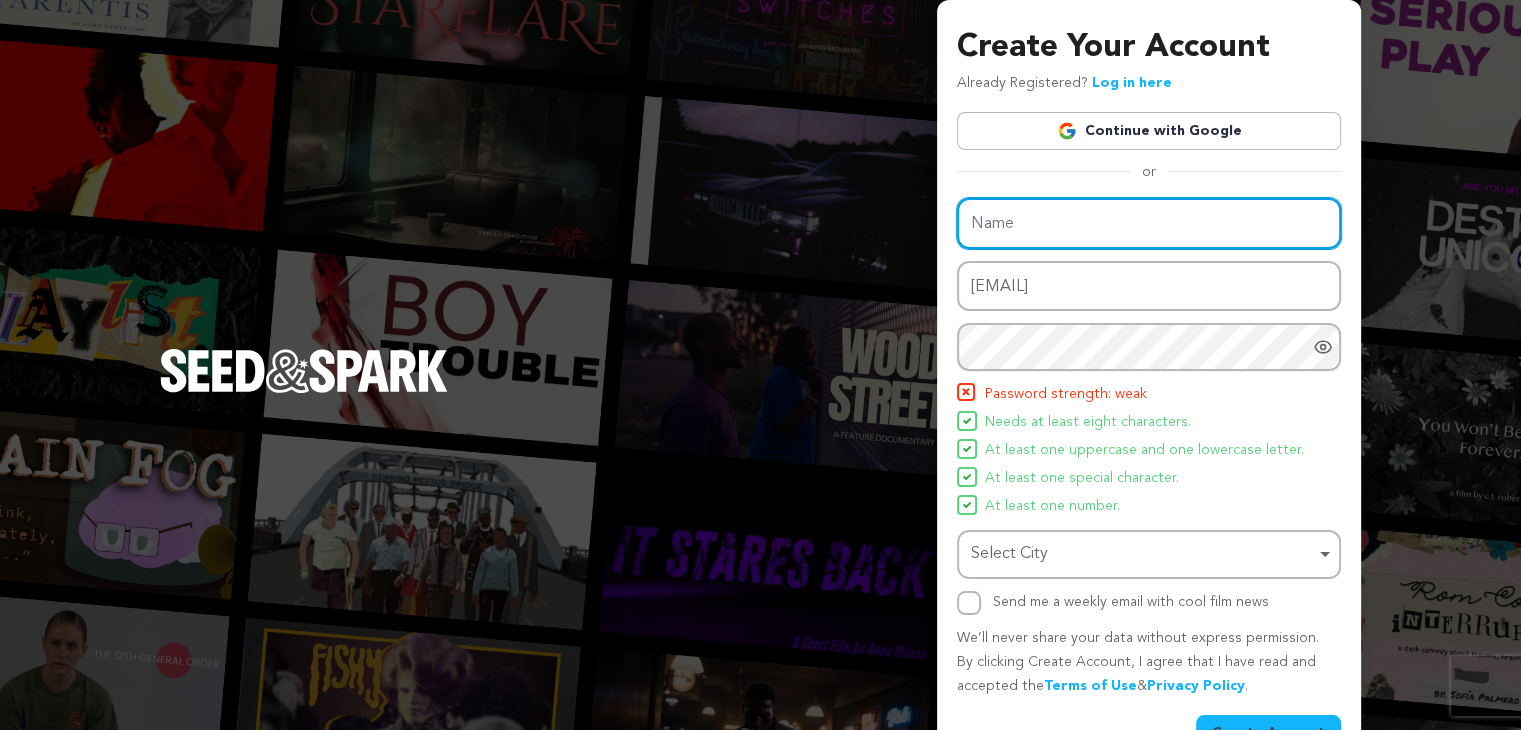 click on "Name" at bounding box center (1149, 223) 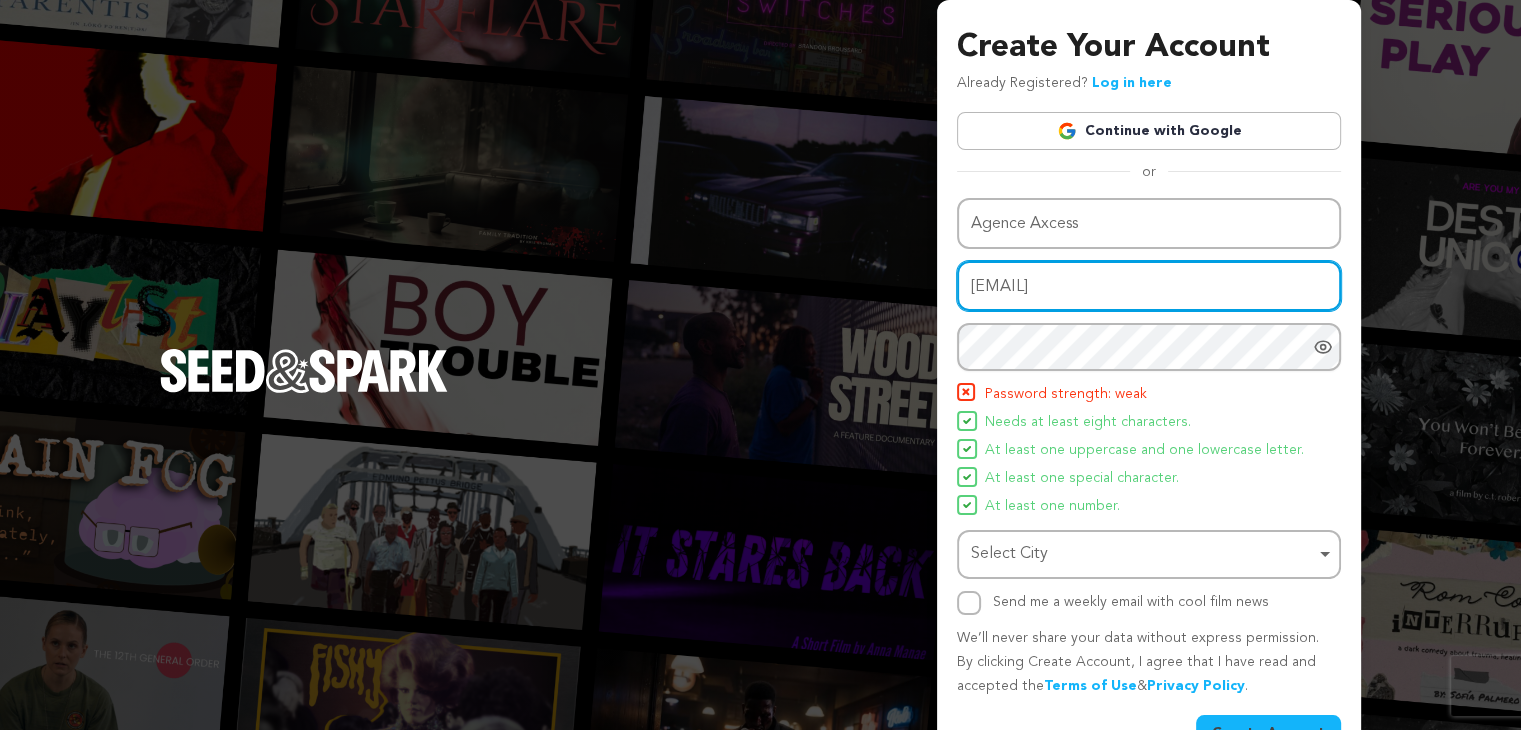 click on "jonesinsurancefamily@outlook.com" at bounding box center (1149, 286) 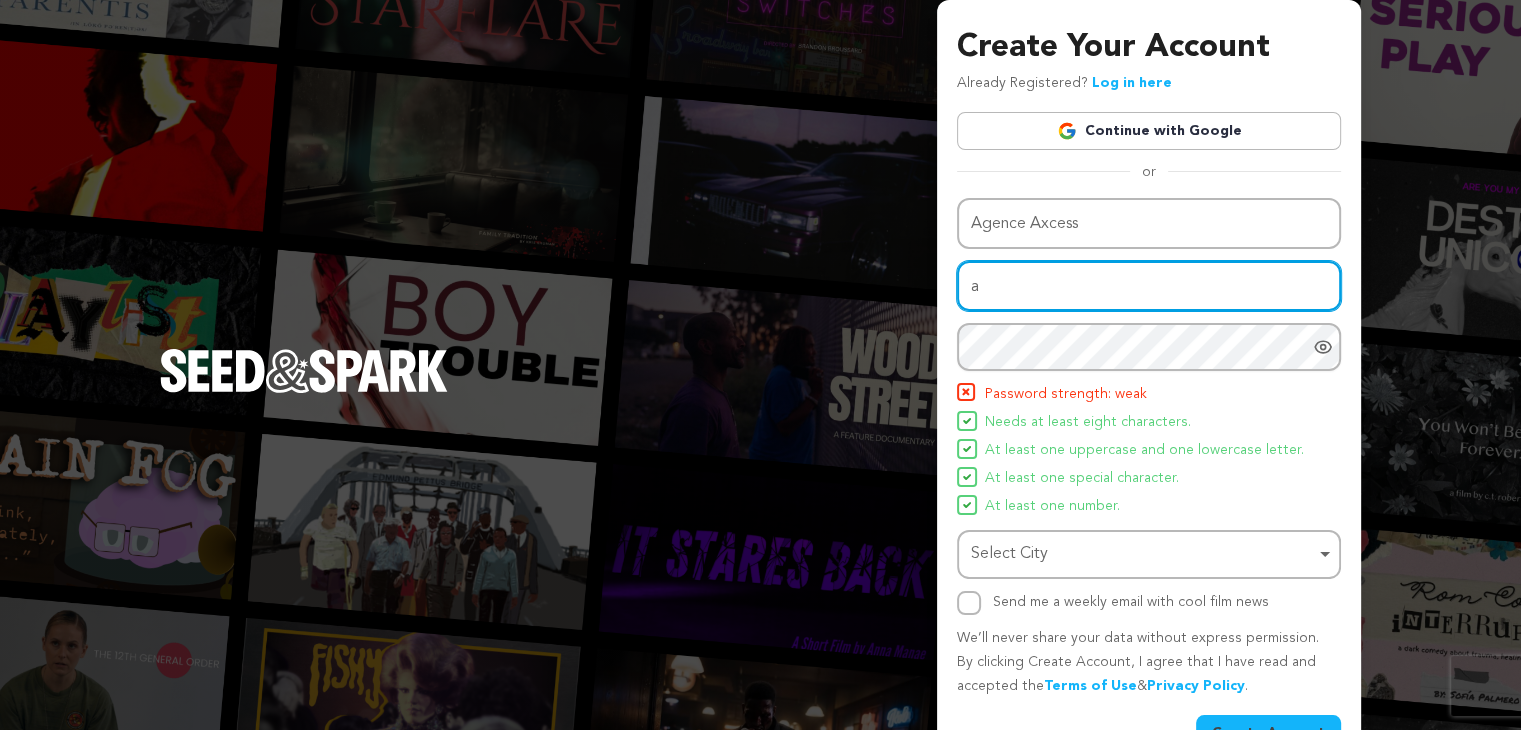 type on "agenceaxcess45@gmail.com" 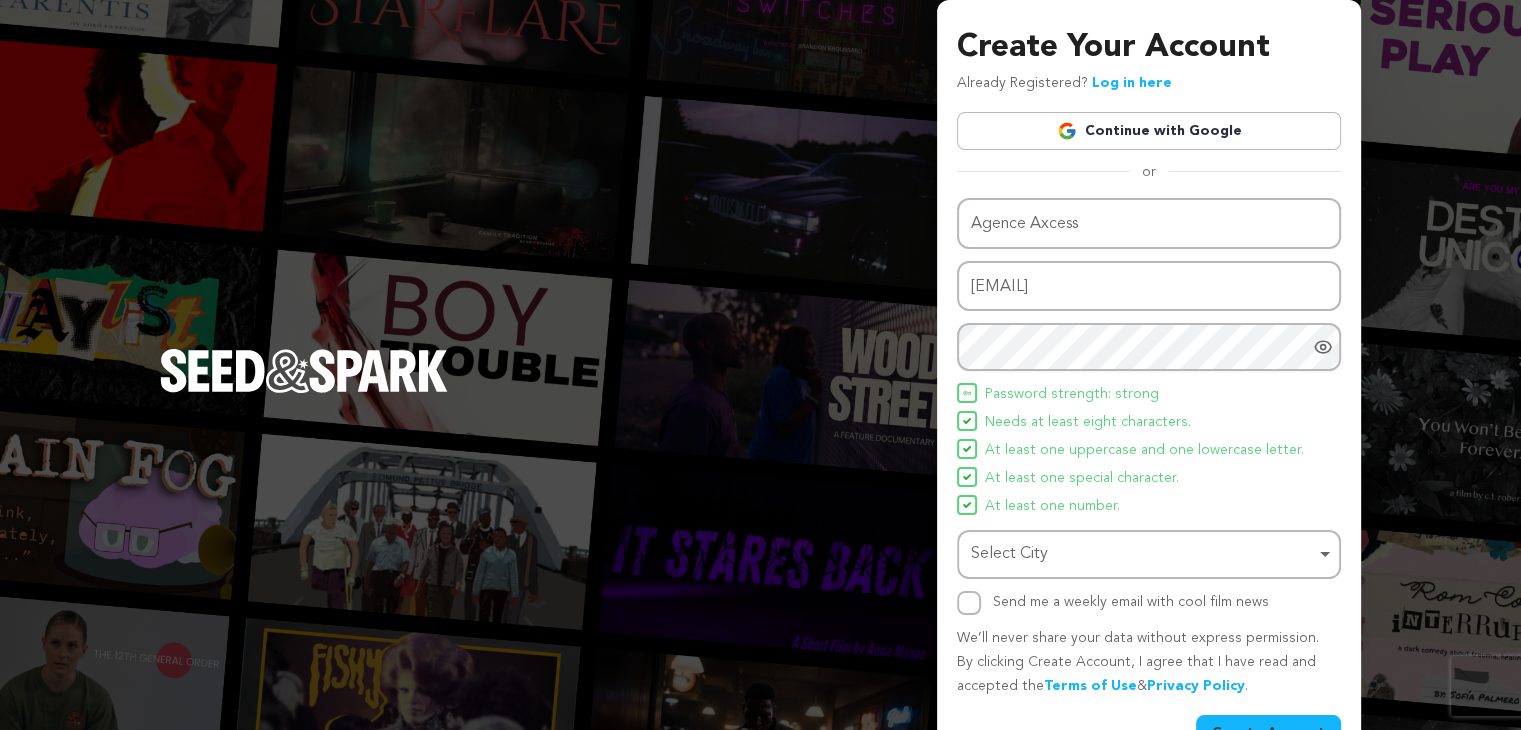 click on "At least one uppercase and one lowercase letter." at bounding box center (1144, 451) 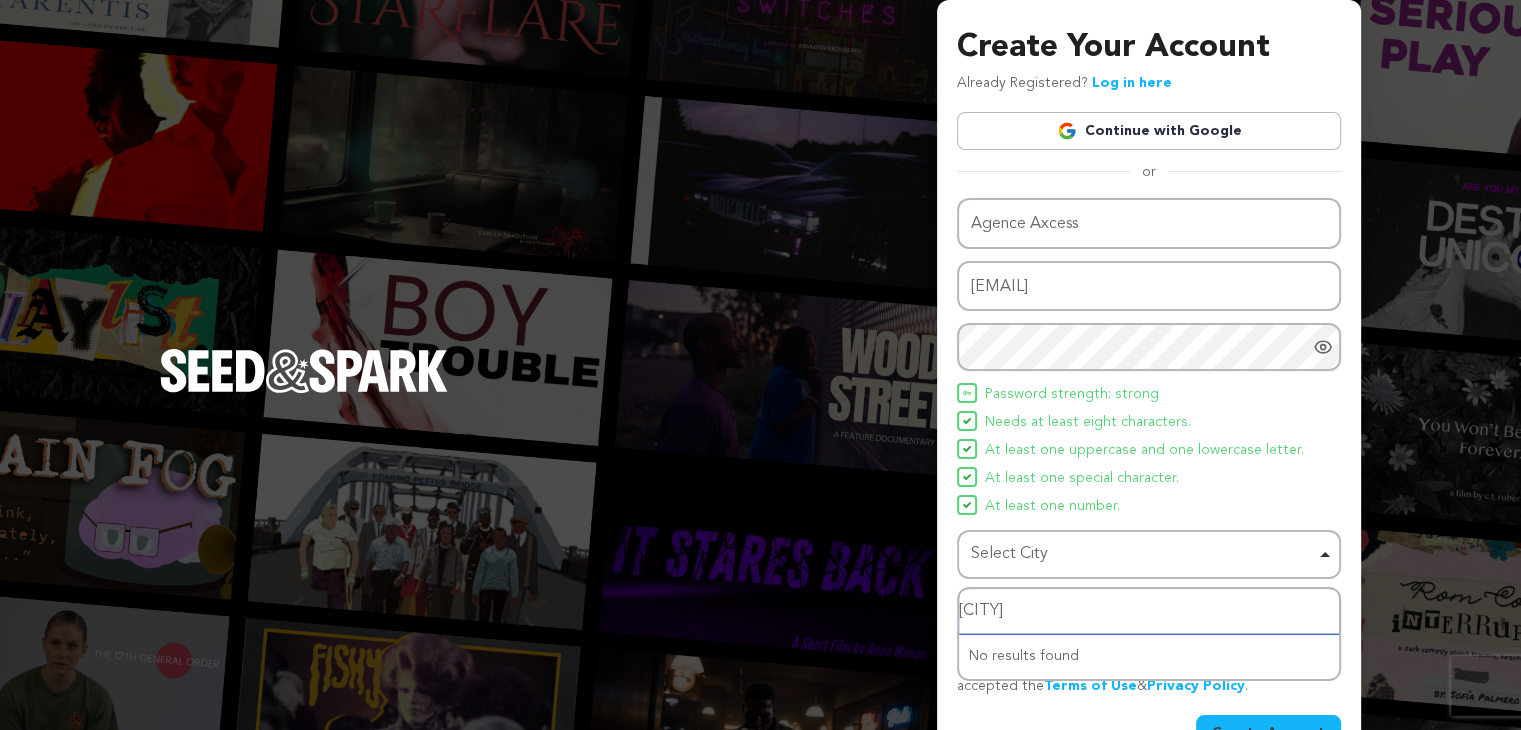 type on "Paris" 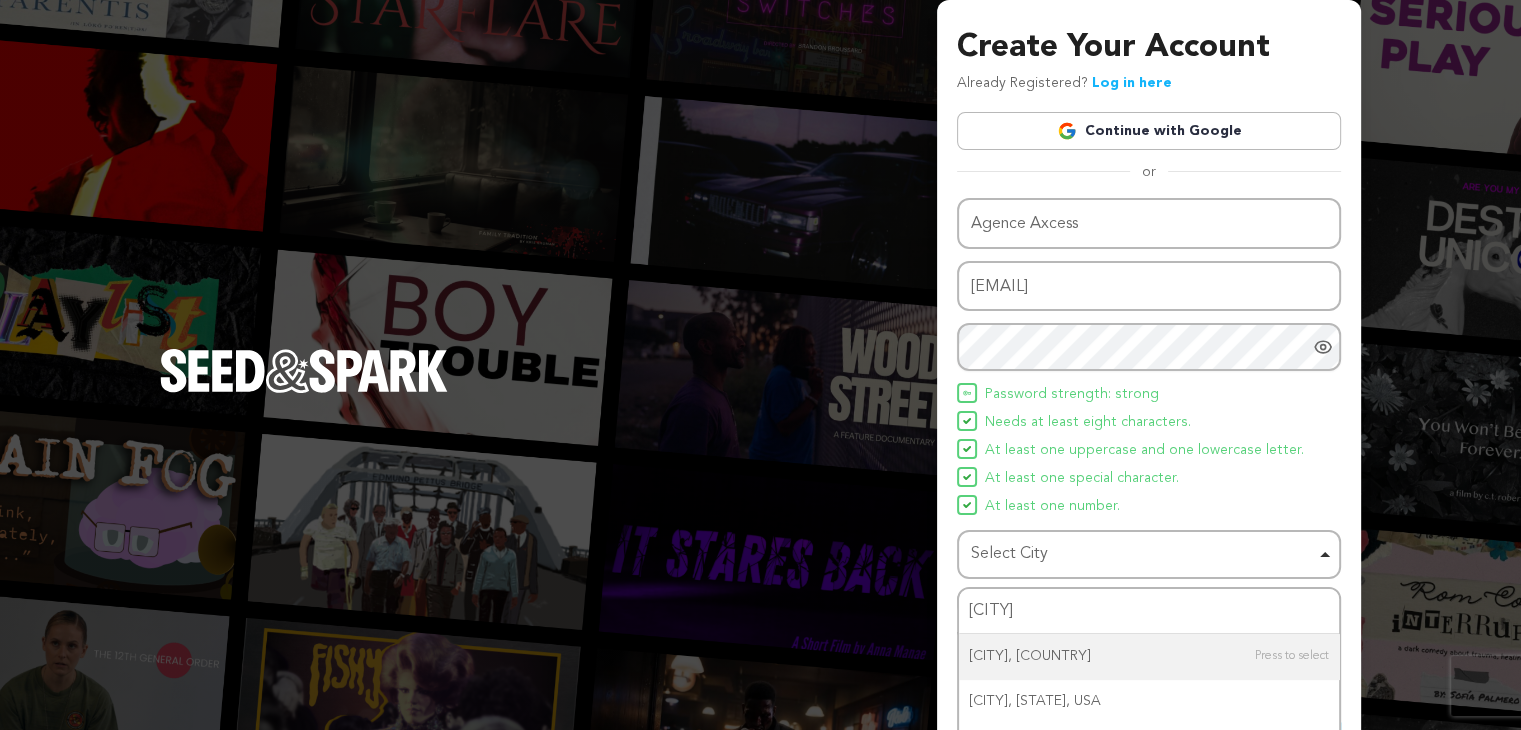 type 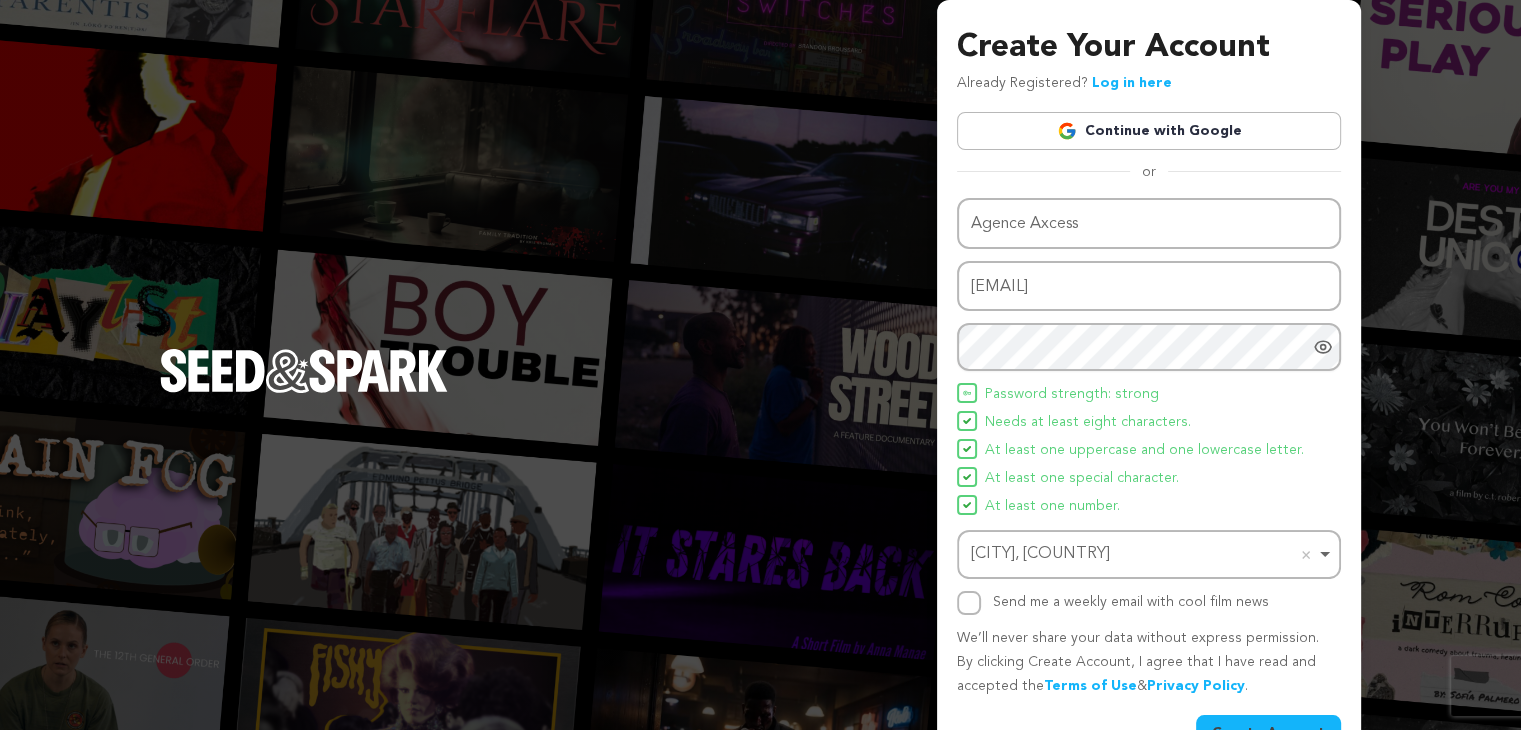 scroll, scrollTop: 52, scrollLeft: 0, axis: vertical 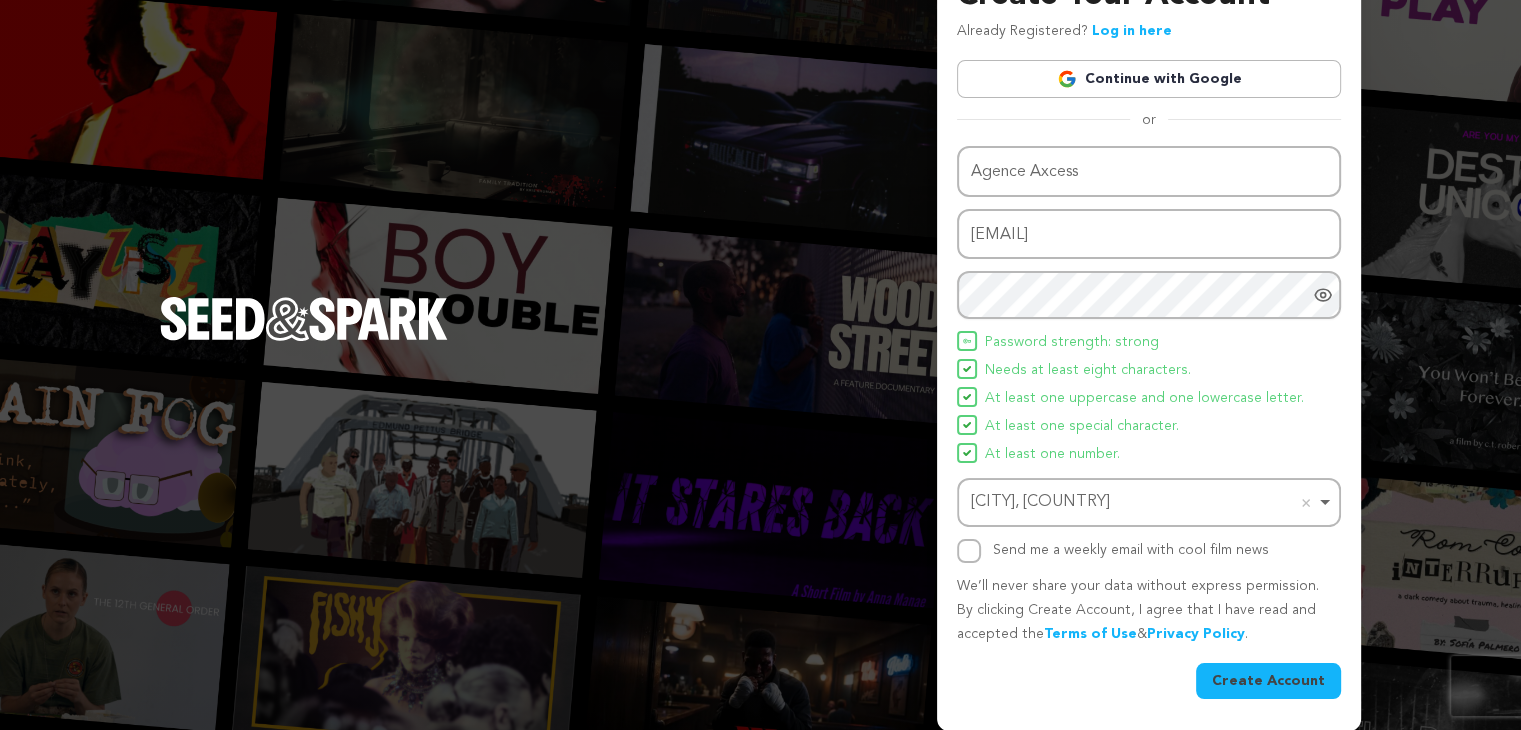 click on "Create Account" at bounding box center (1268, 681) 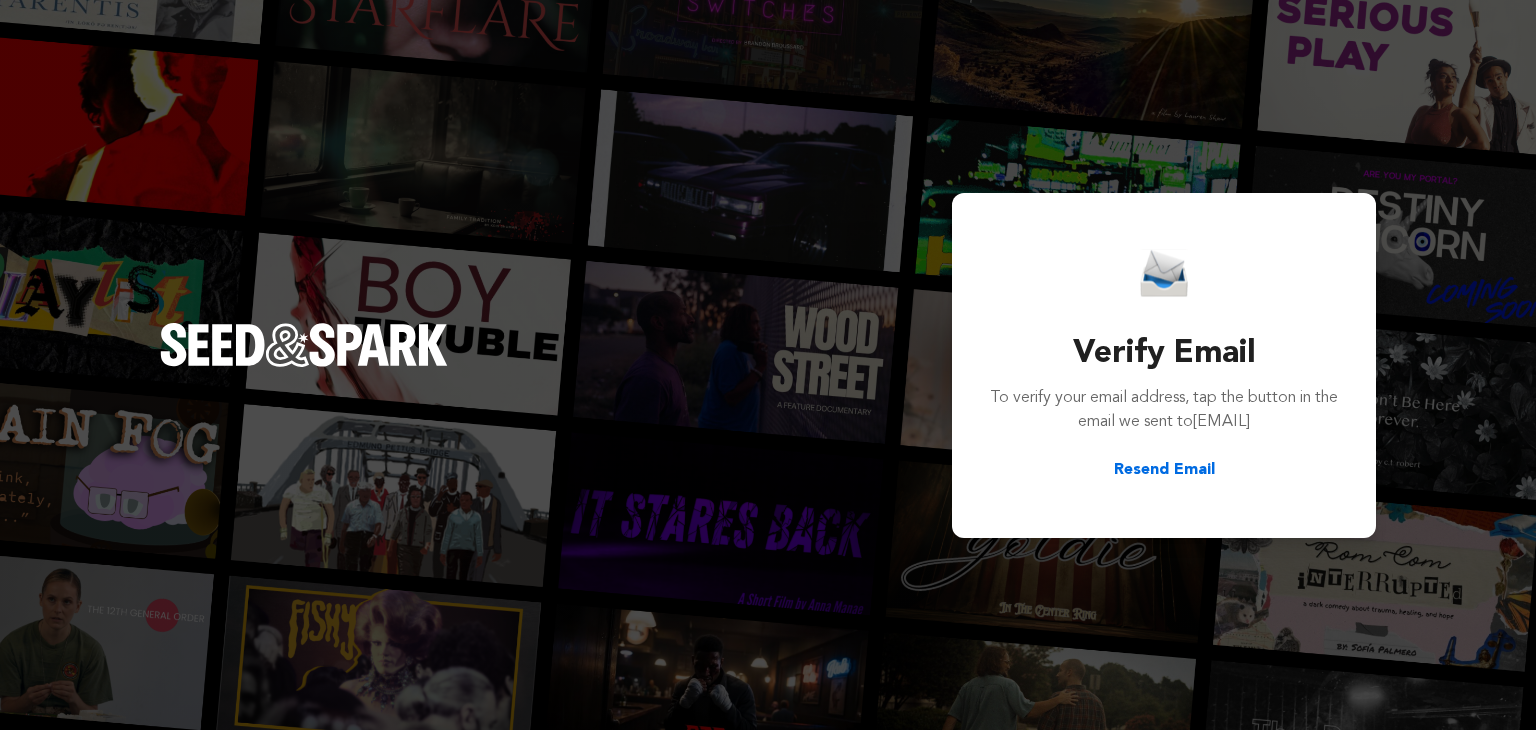 scroll, scrollTop: 0, scrollLeft: 0, axis: both 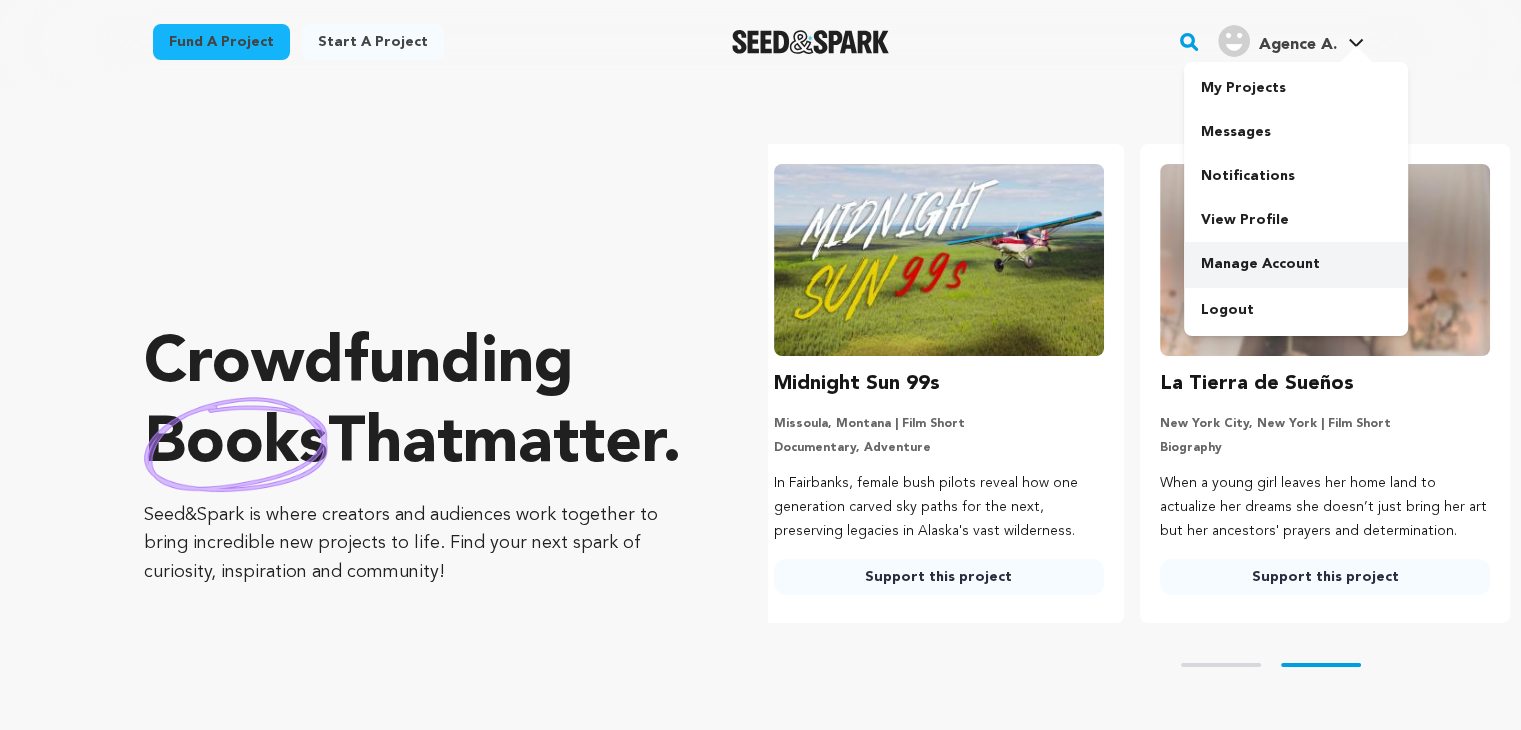 click on "Manage Account" at bounding box center [1296, 264] 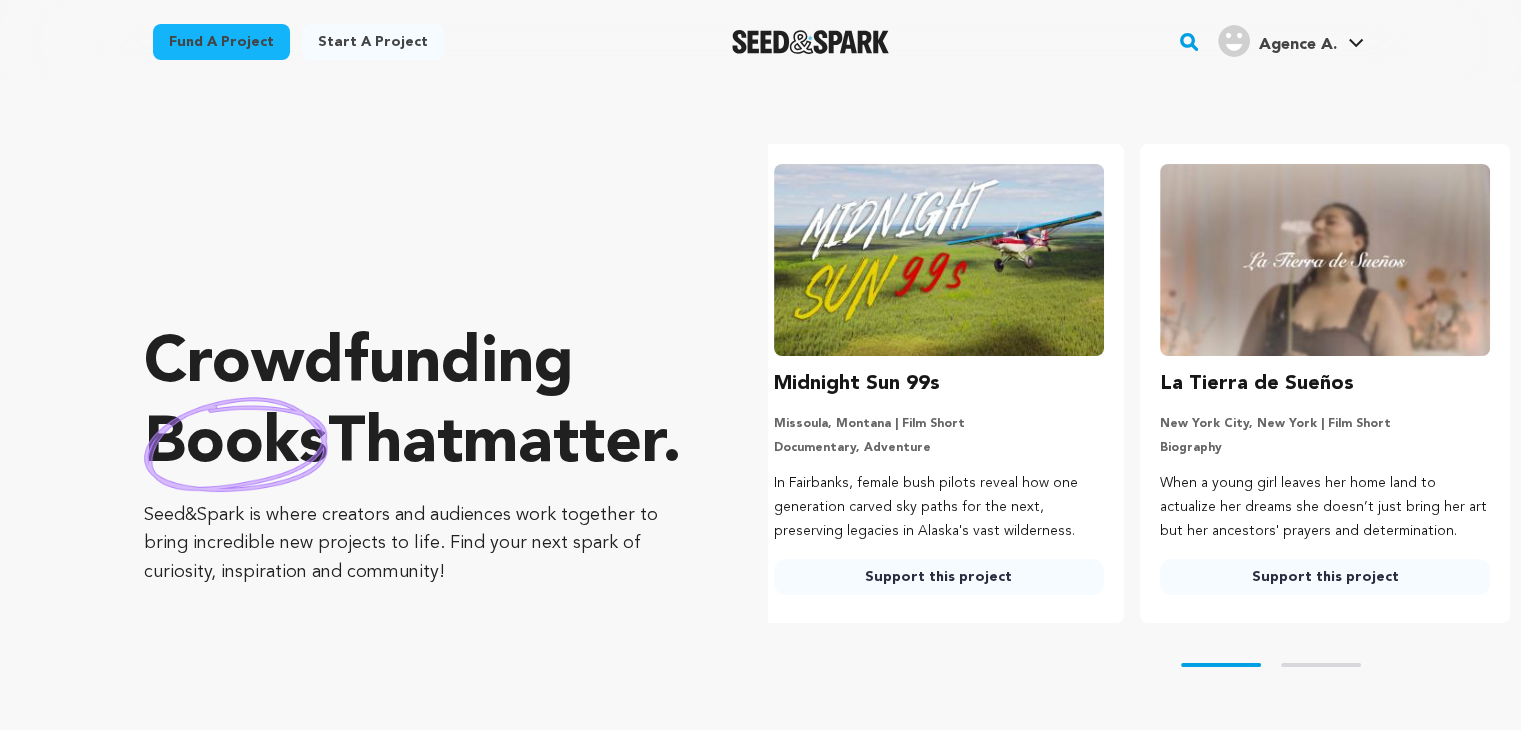 scroll, scrollTop: 0, scrollLeft: 157, axis: horizontal 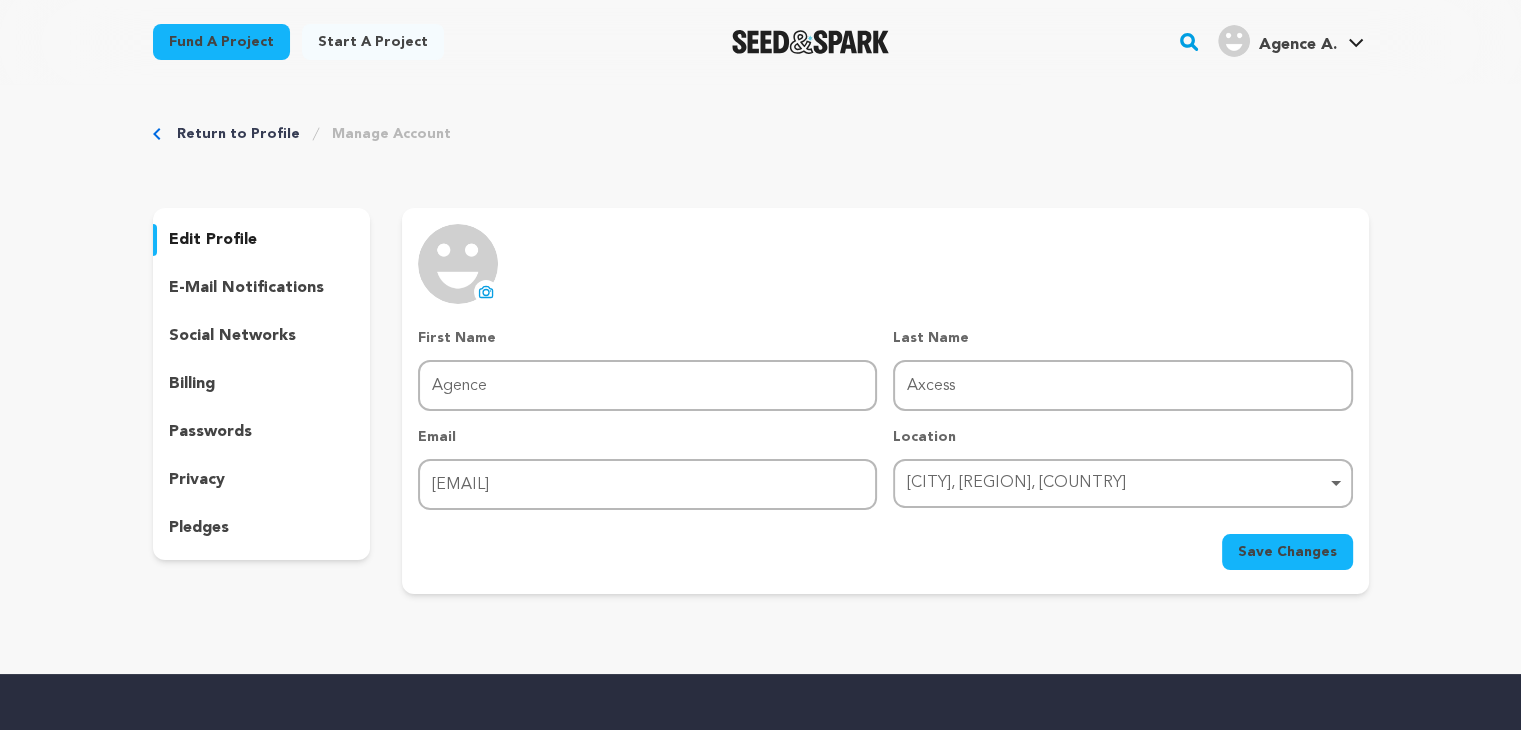 click on "edit profile" at bounding box center [213, 240] 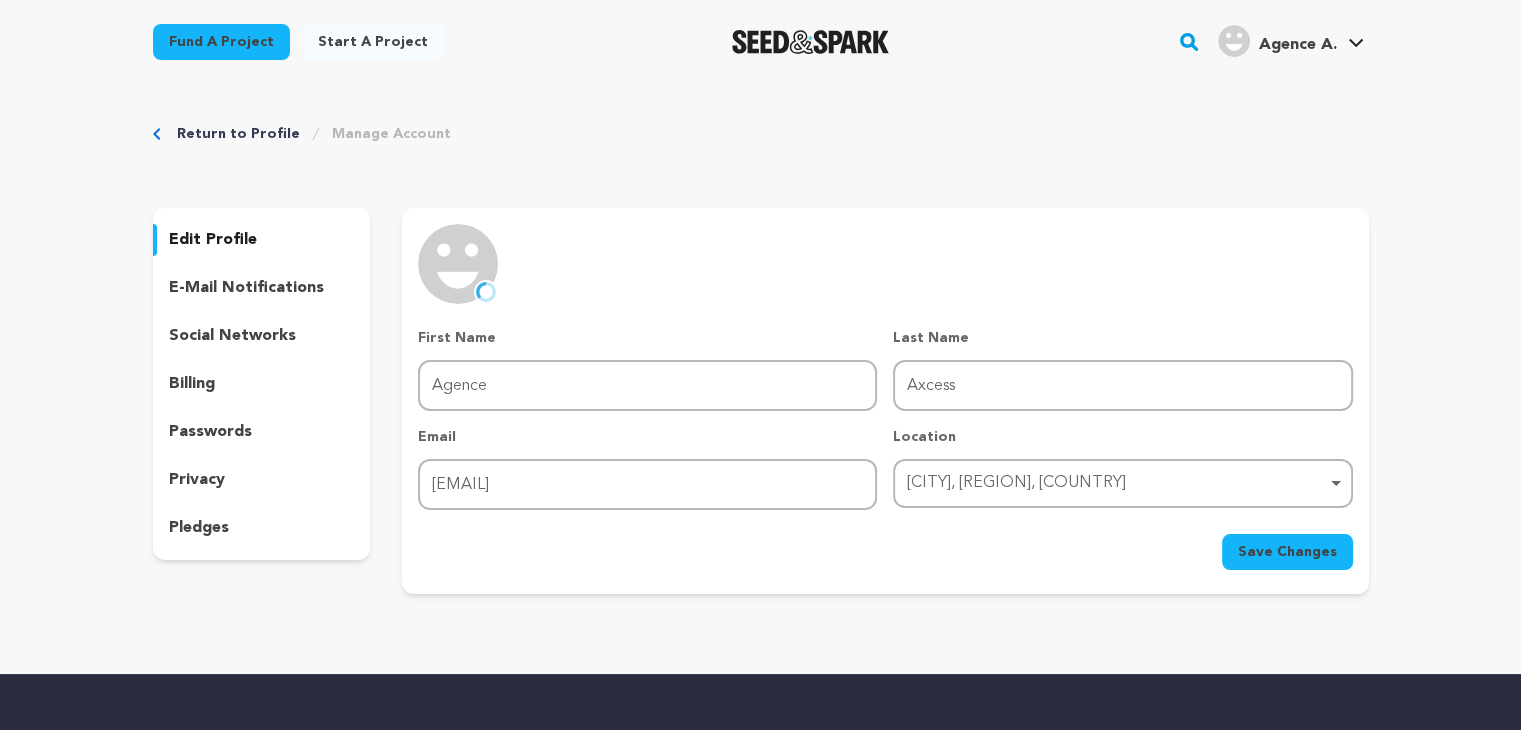 click on "Save Changes" at bounding box center [1287, 552] 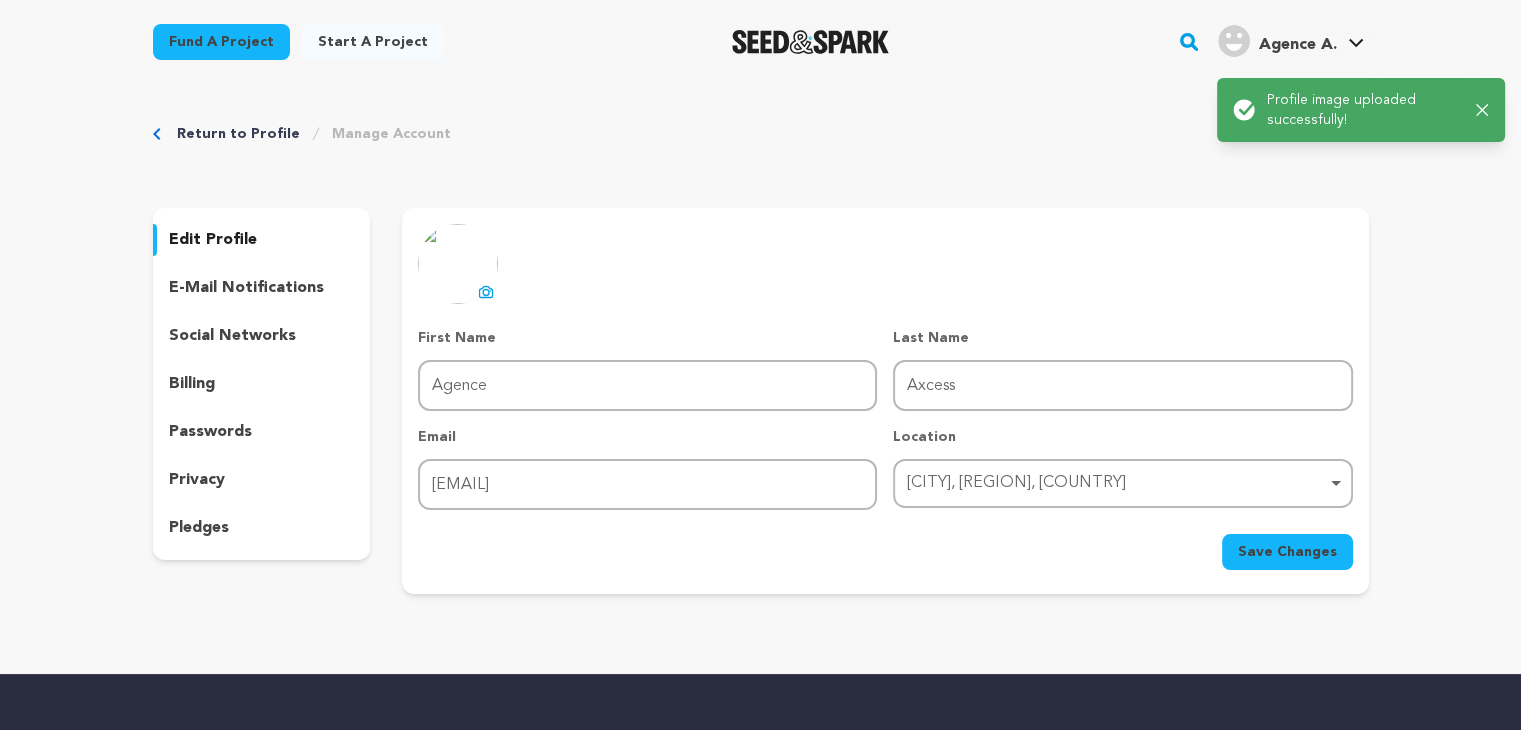 click on "edit profile" at bounding box center (213, 240) 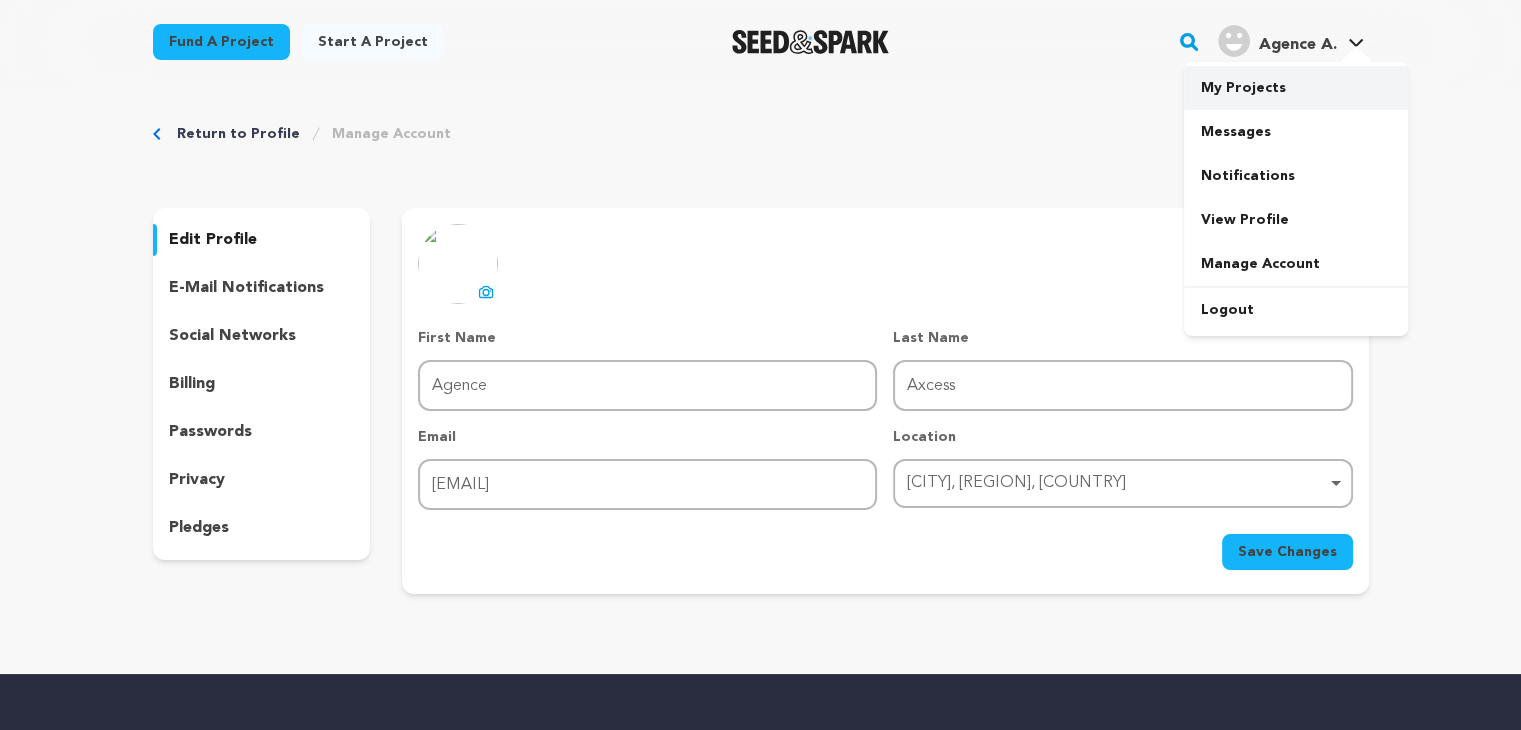 click on "My Projects" at bounding box center [1296, 88] 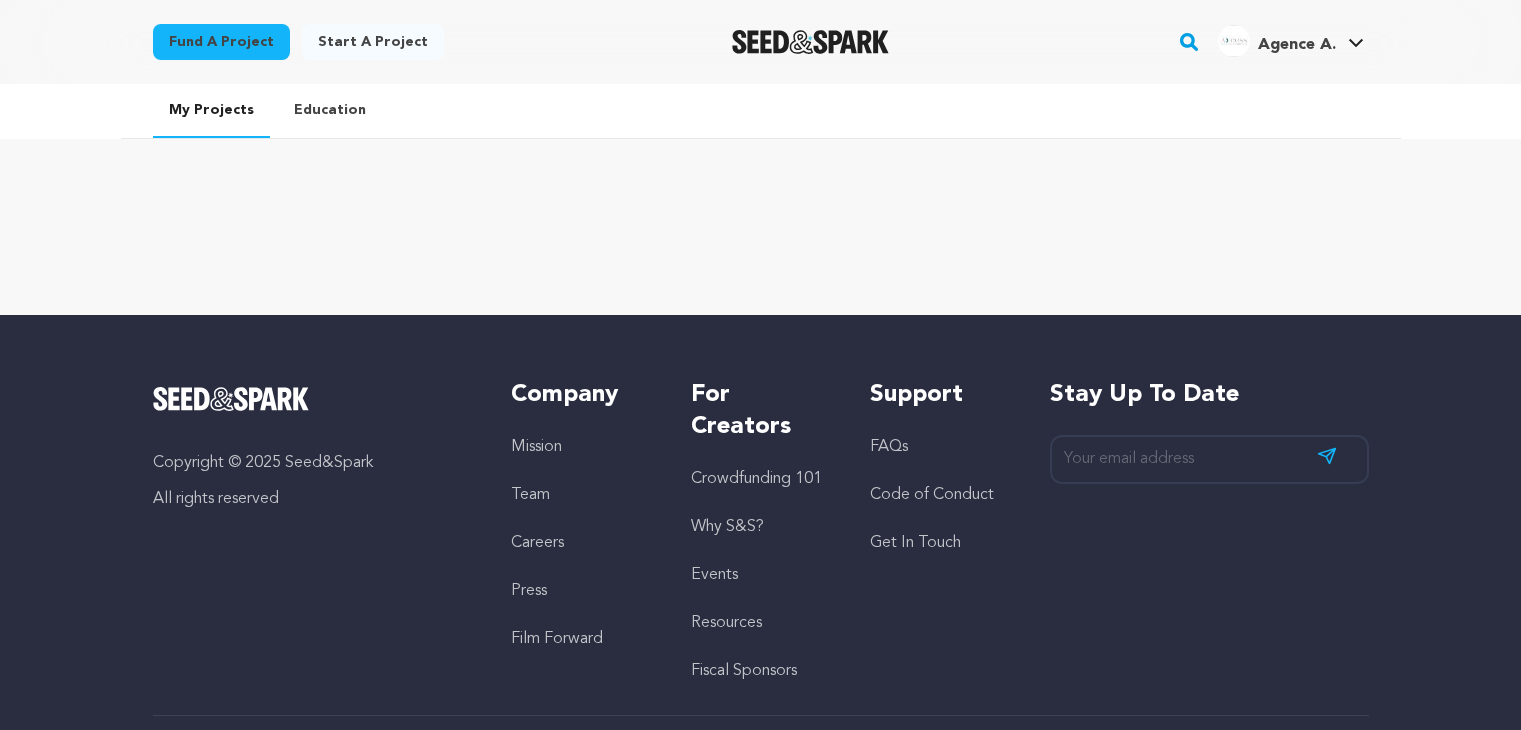 scroll, scrollTop: 0, scrollLeft: 0, axis: both 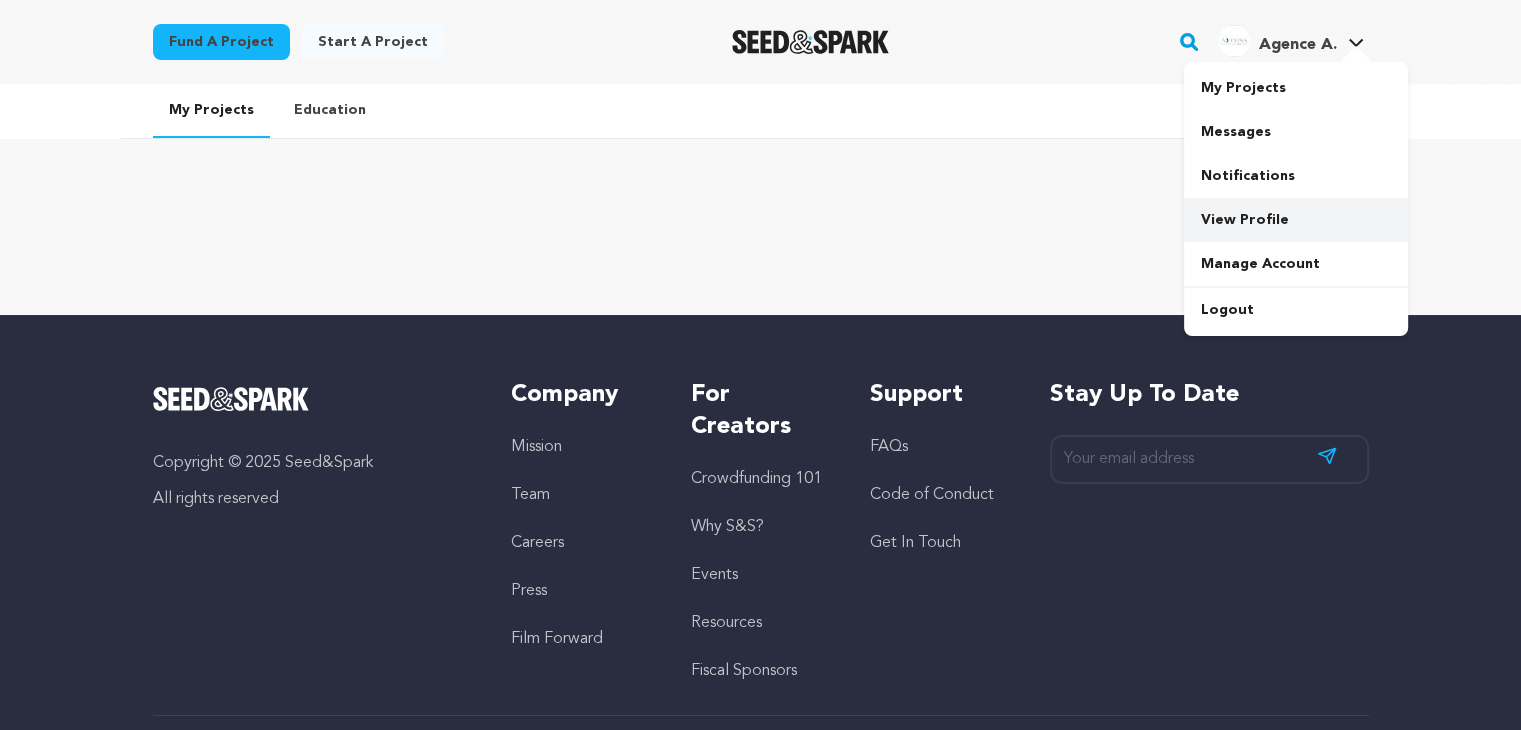 click on "View Profile" at bounding box center (1296, 220) 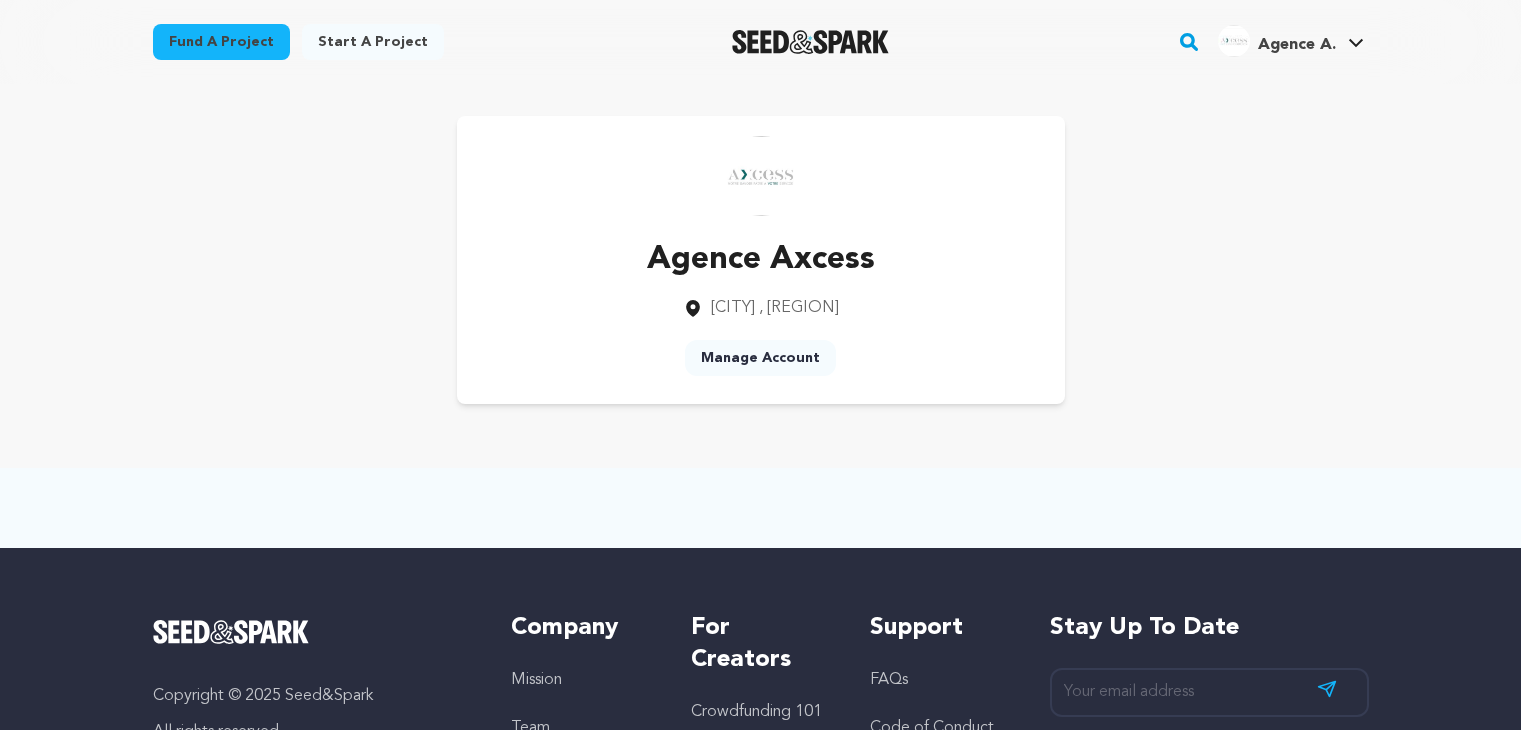 scroll, scrollTop: 0, scrollLeft: 0, axis: both 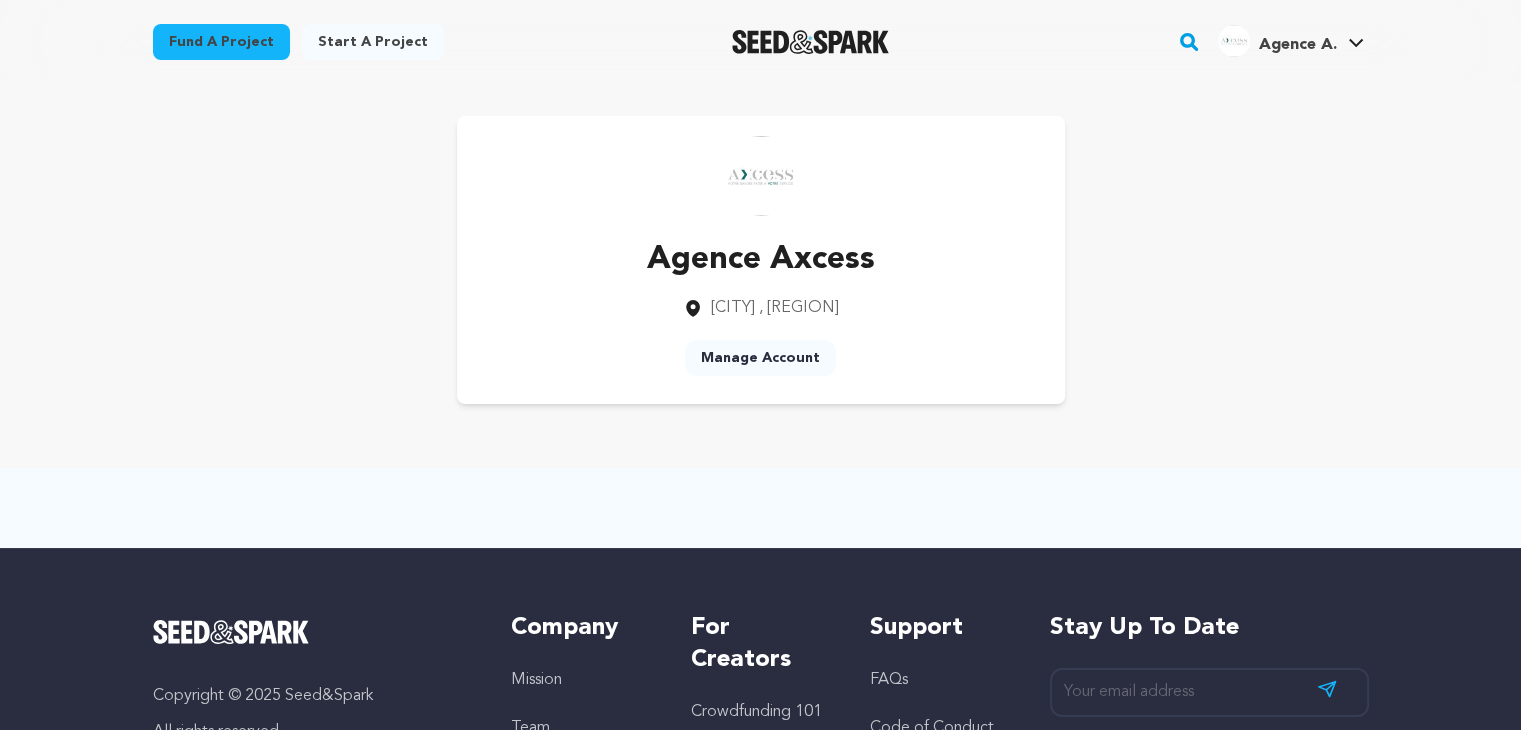 click on "Manage Account" at bounding box center [760, 358] 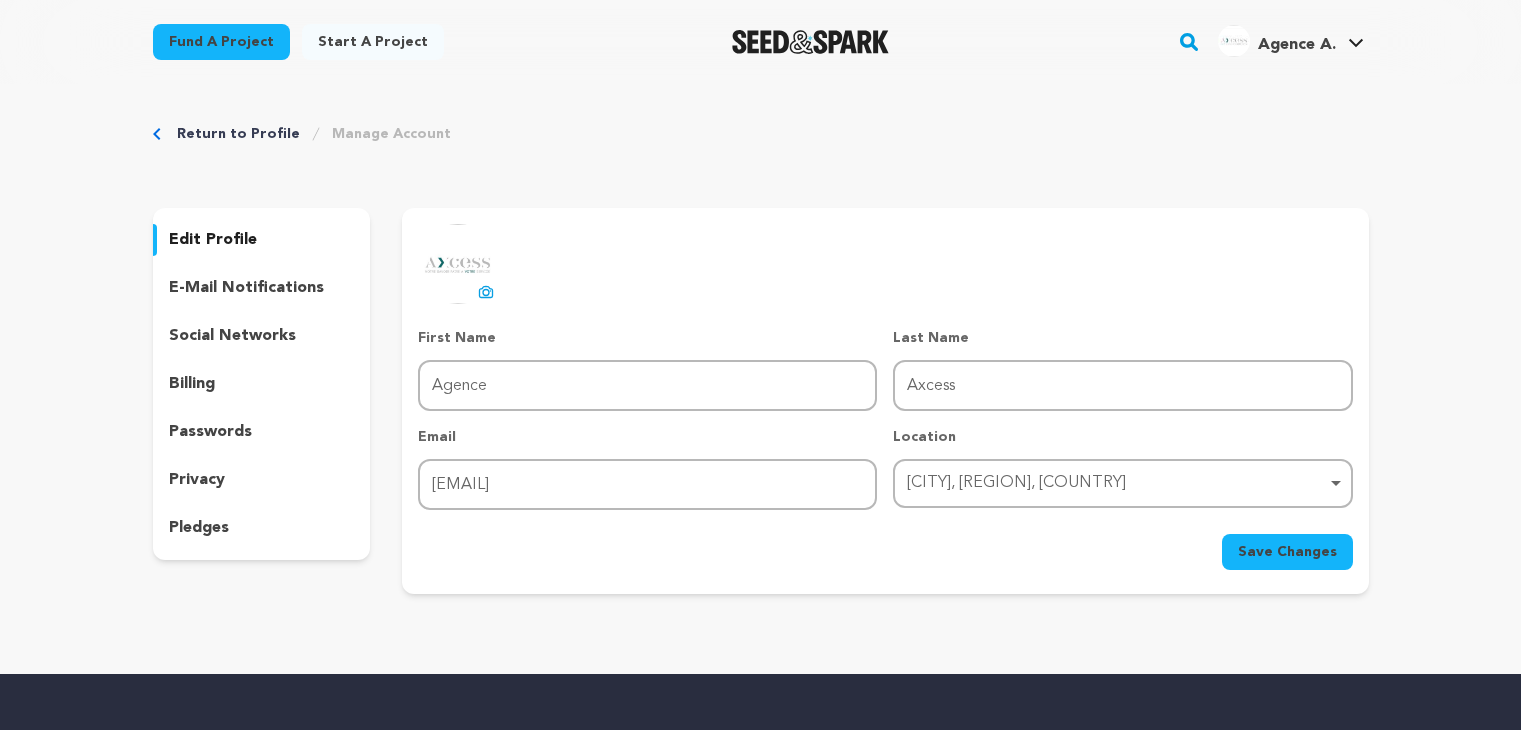 scroll, scrollTop: 0, scrollLeft: 0, axis: both 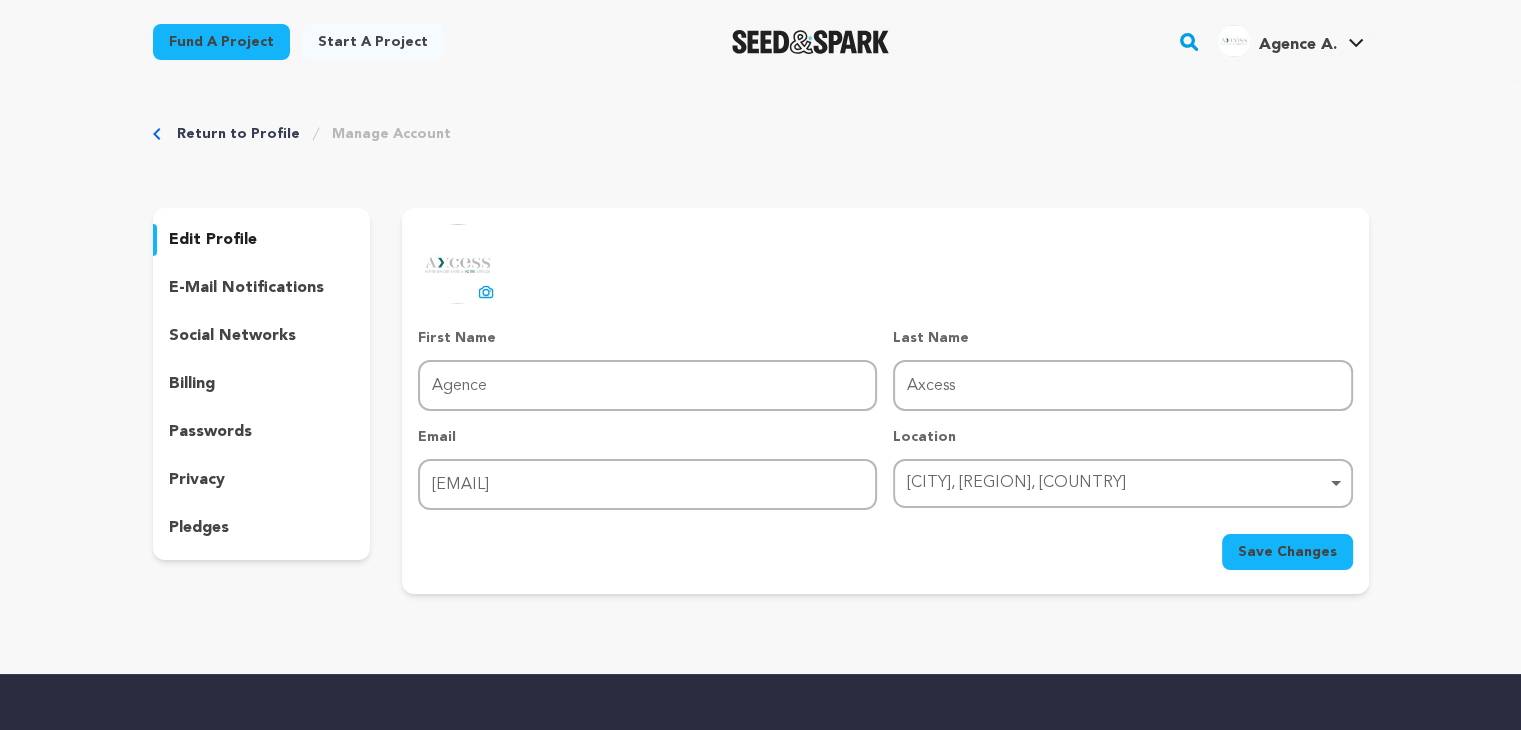 click on "edit profile" at bounding box center [213, 240] 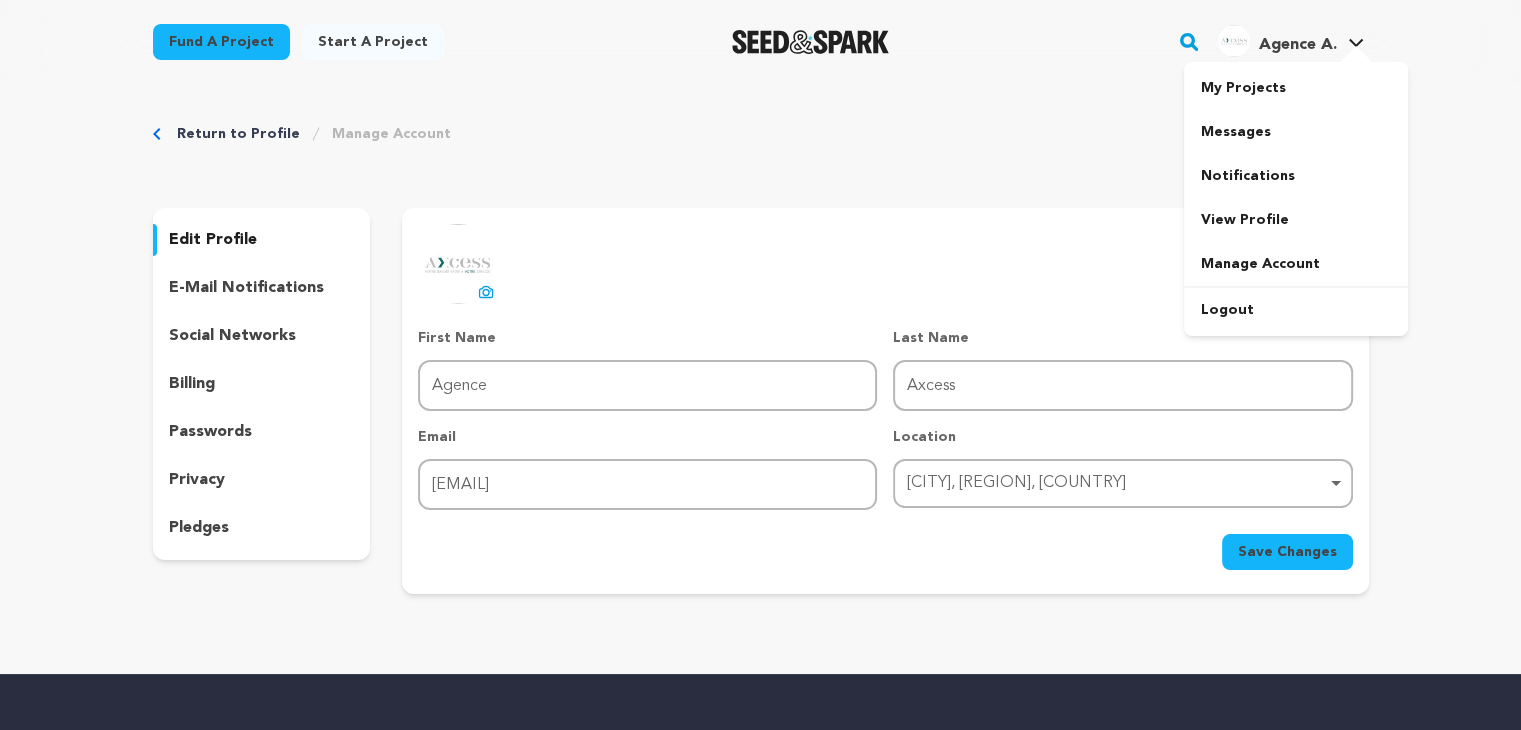 click on "Agence A." at bounding box center [1297, 45] 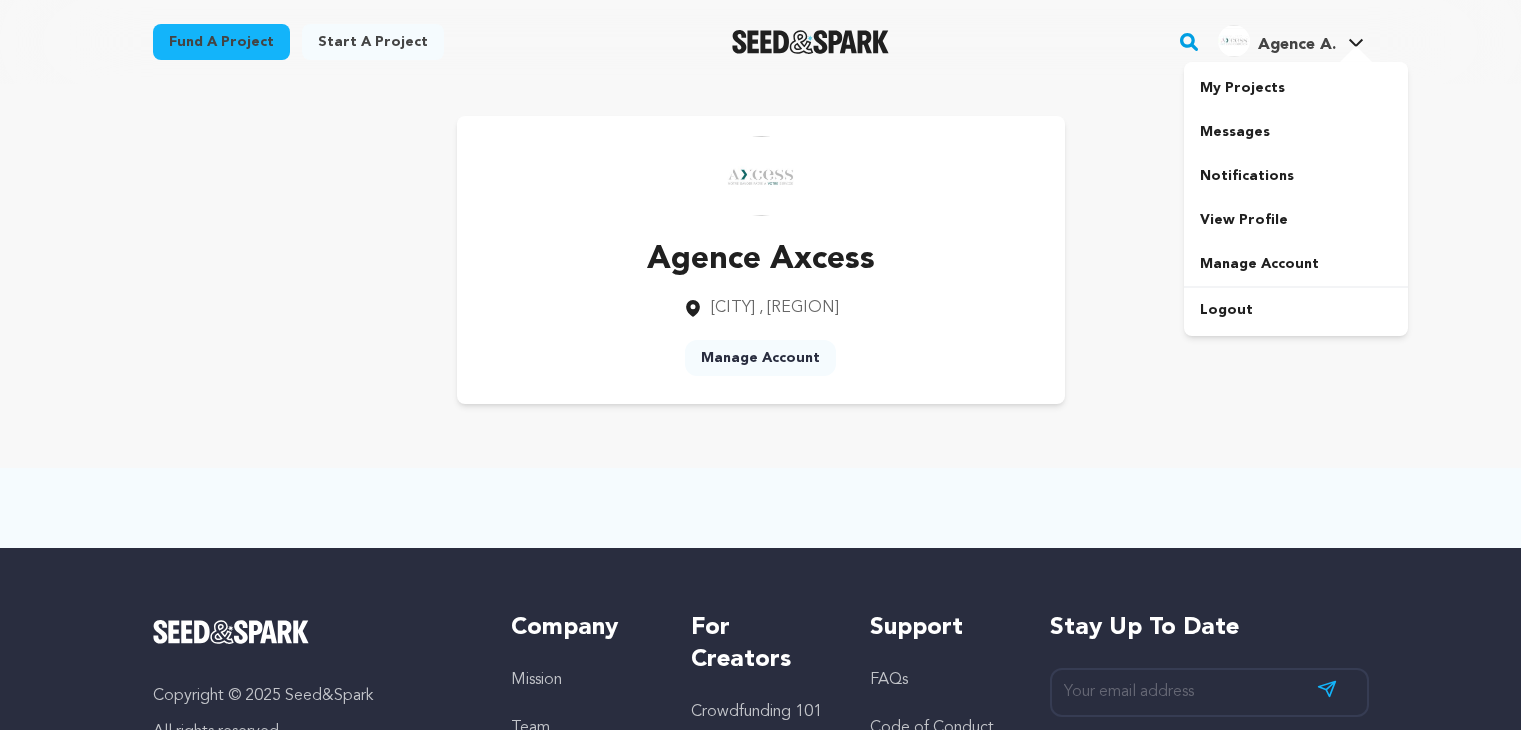scroll, scrollTop: 0, scrollLeft: 0, axis: both 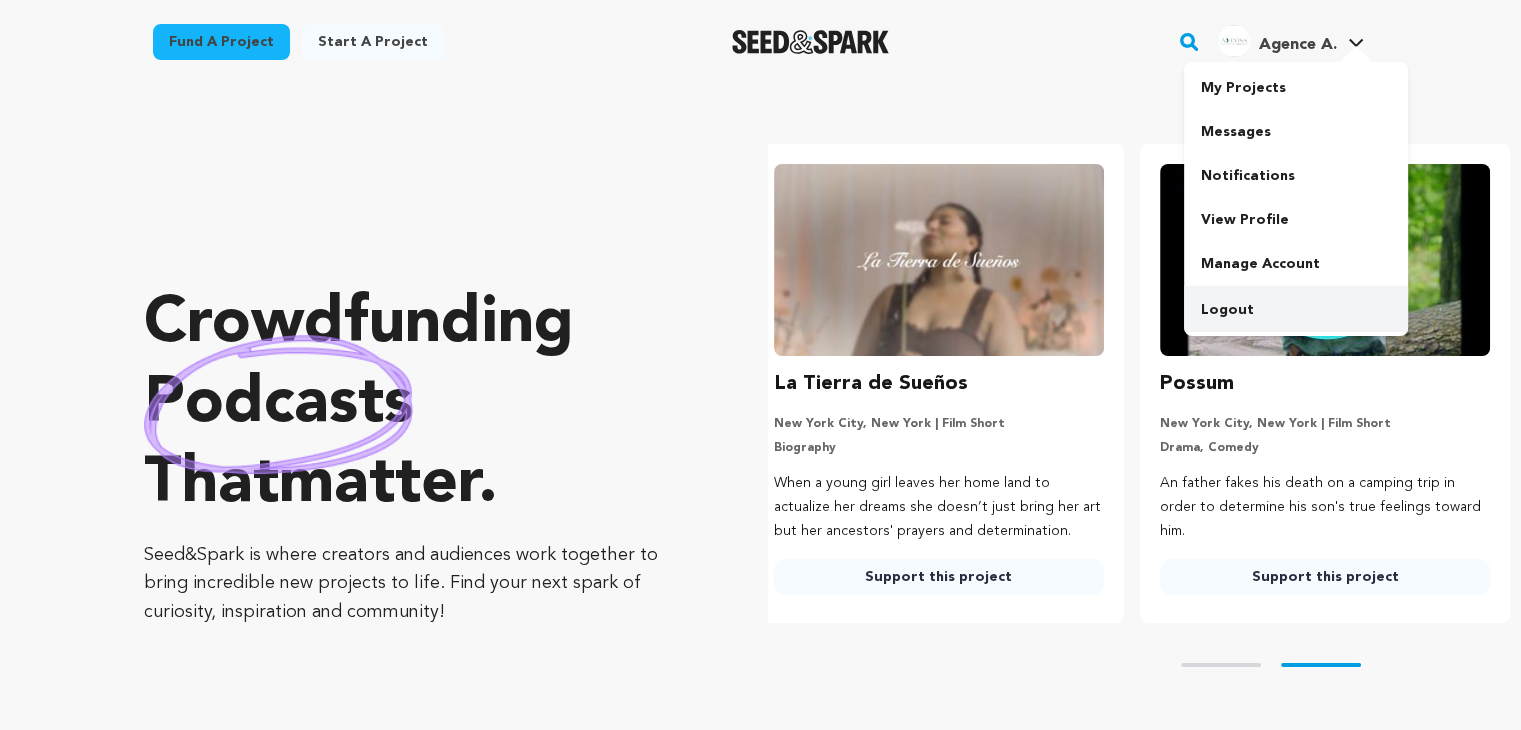 click on "Logout" at bounding box center [1296, 310] 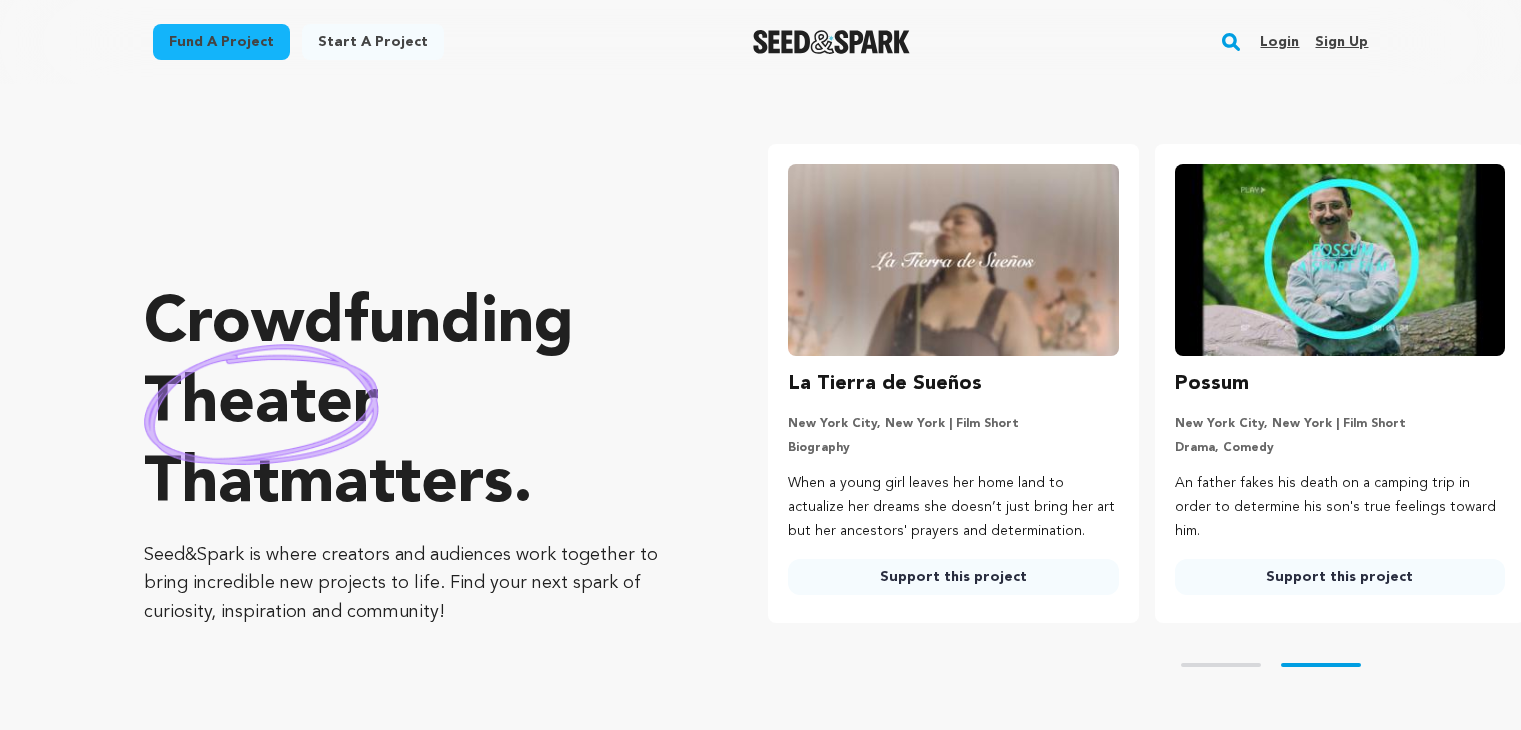 scroll, scrollTop: 0, scrollLeft: 0, axis: both 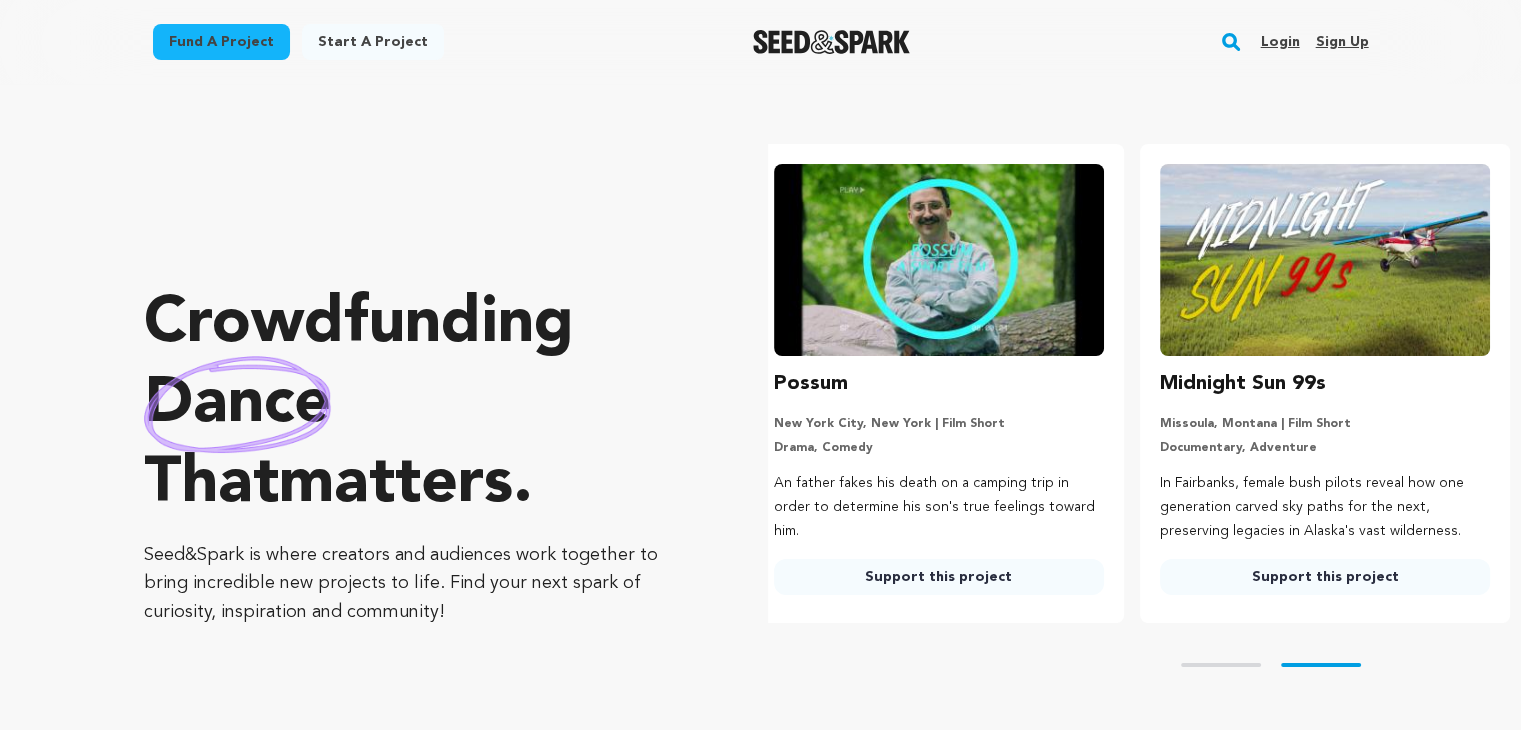 click on "Sign up" at bounding box center (1341, 42) 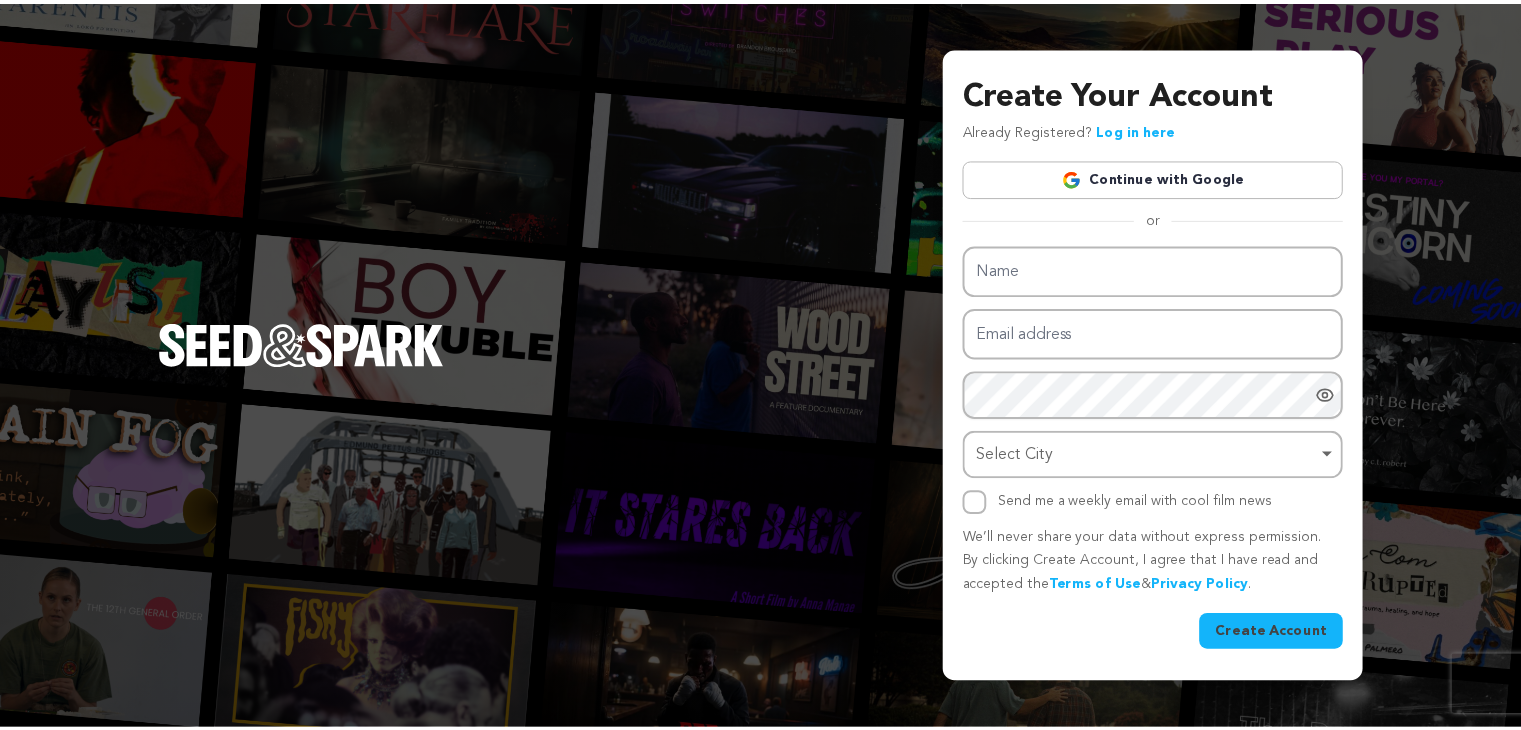 scroll, scrollTop: 0, scrollLeft: 0, axis: both 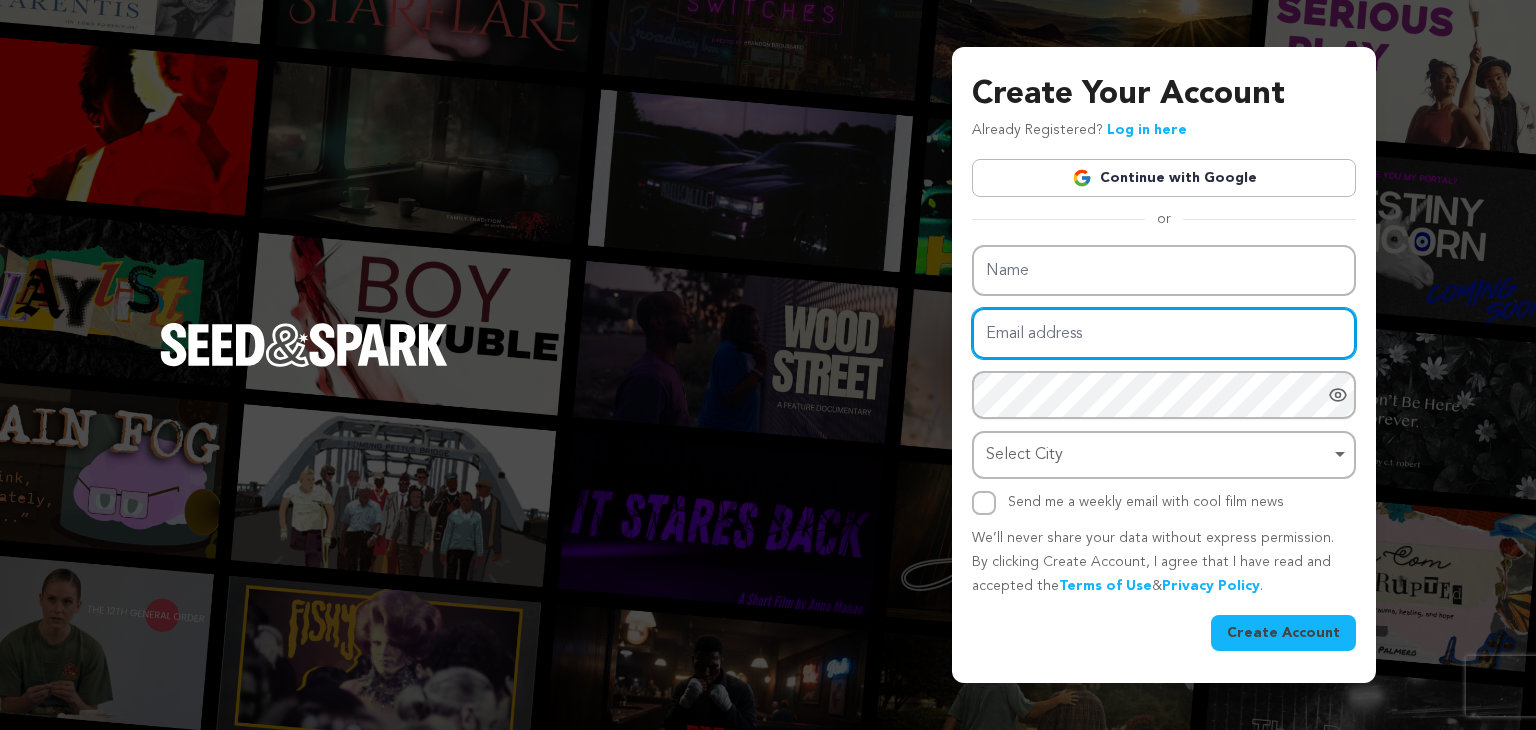 type on "jonesinsurancefamily@outlook.com" 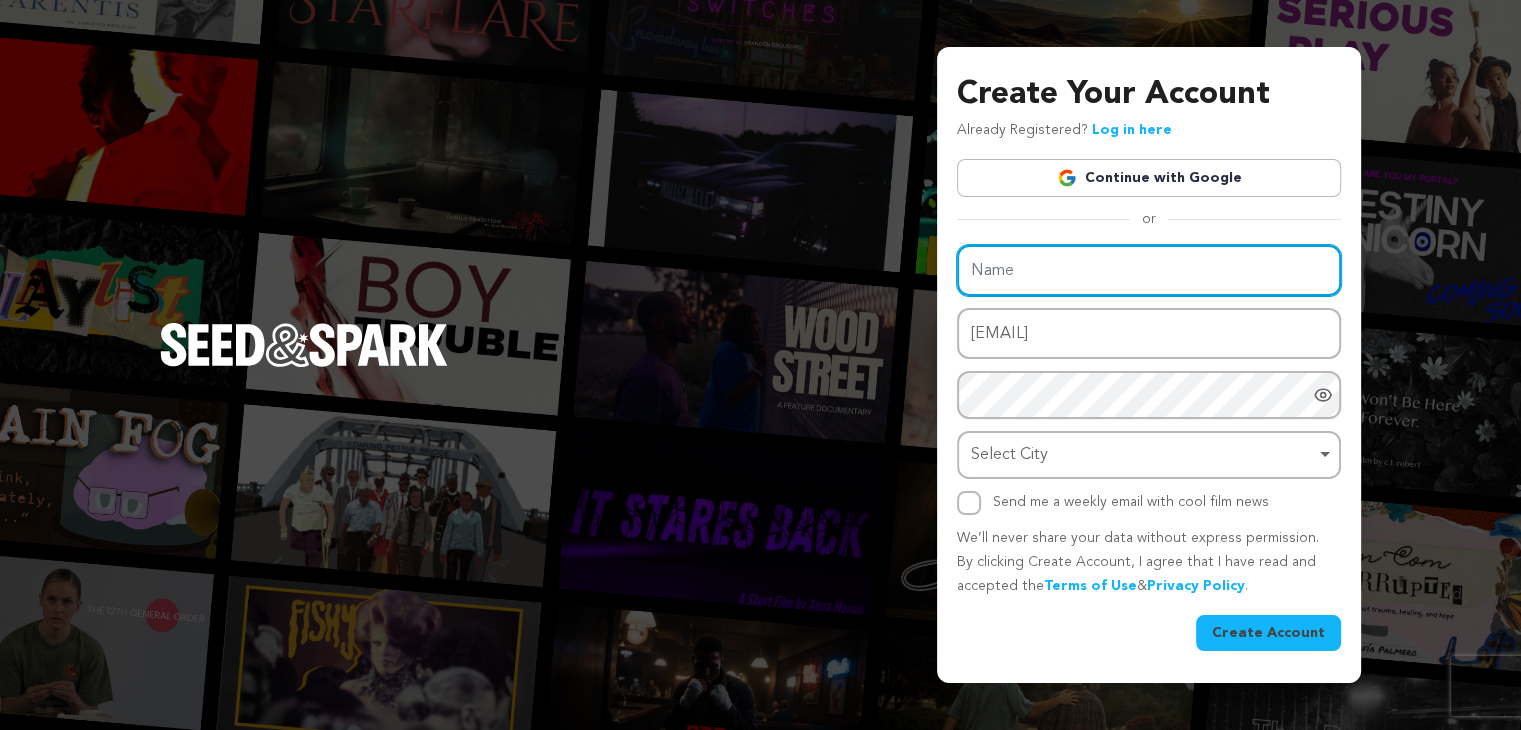 click on "Name
Email address
jonesinsurancefamily@outlook.com
Password
Password must have at least 8 characters.
Password must have at least one uppercase and one lowercase letter.
Password must have at least one special character.
Password must have at least one number.
Select City  Select City Remove item  Select City
Send me a weekly email with cool film news" at bounding box center [1149, 380] 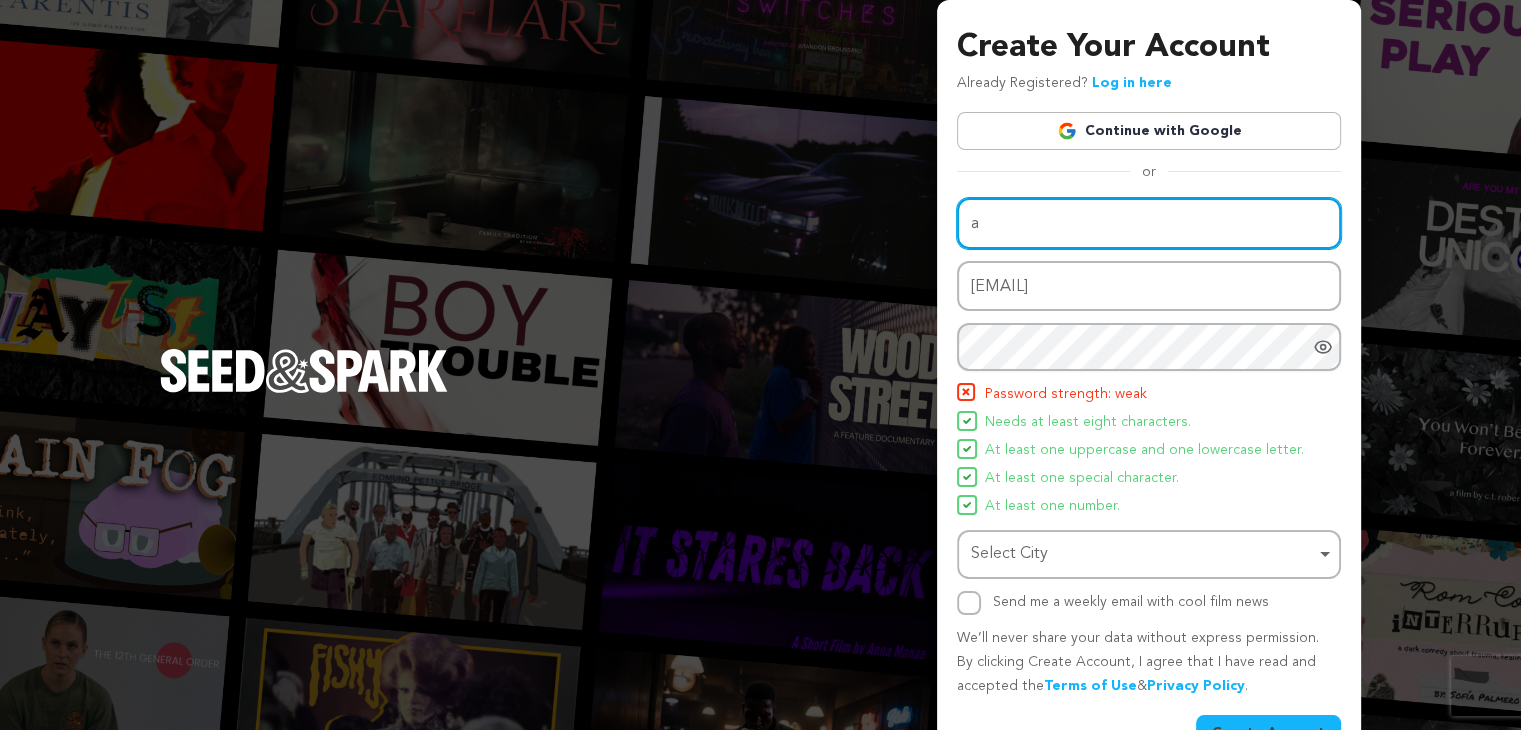 type on "Acme Termite & Pest Control" 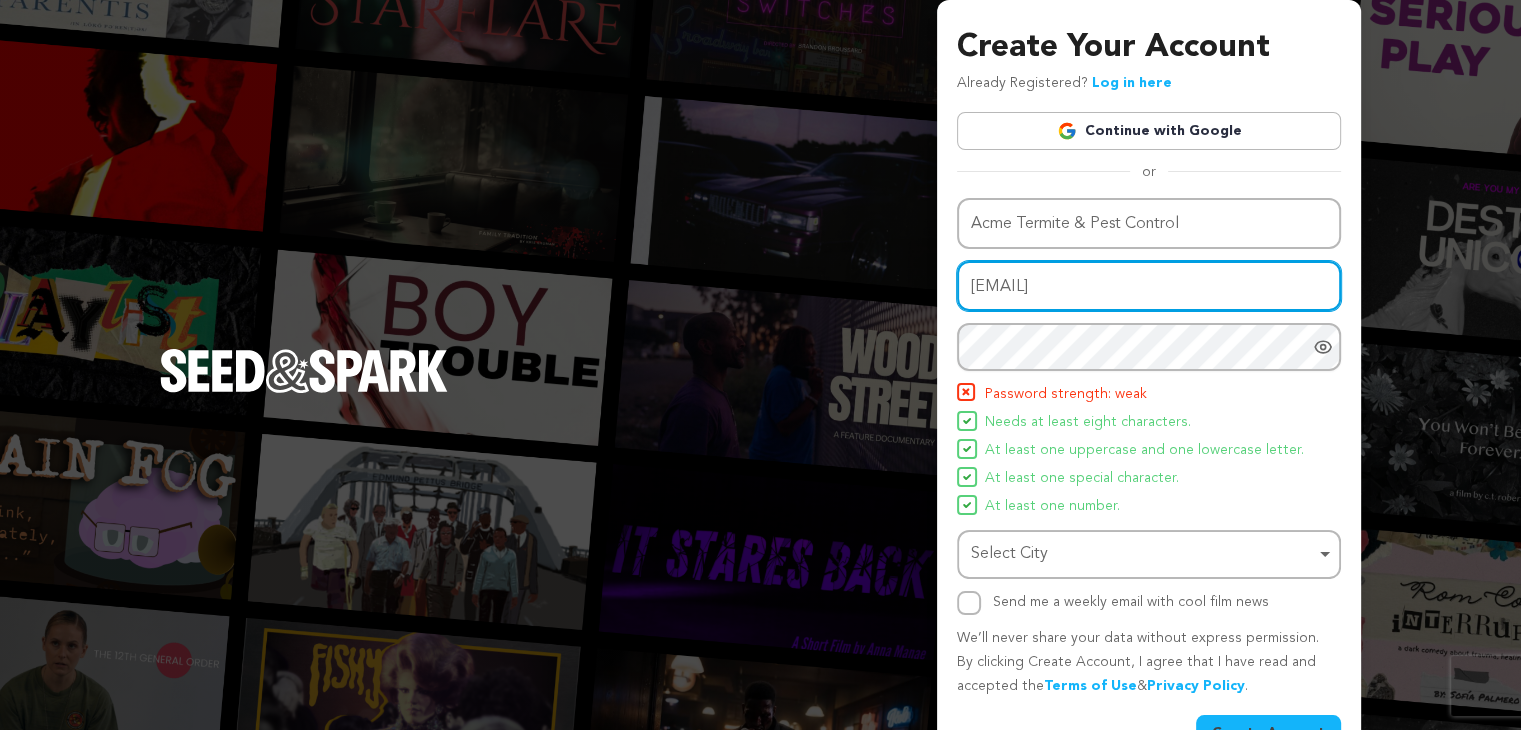 click on "jonesinsurancefamily@outlook.com" at bounding box center [1149, 286] 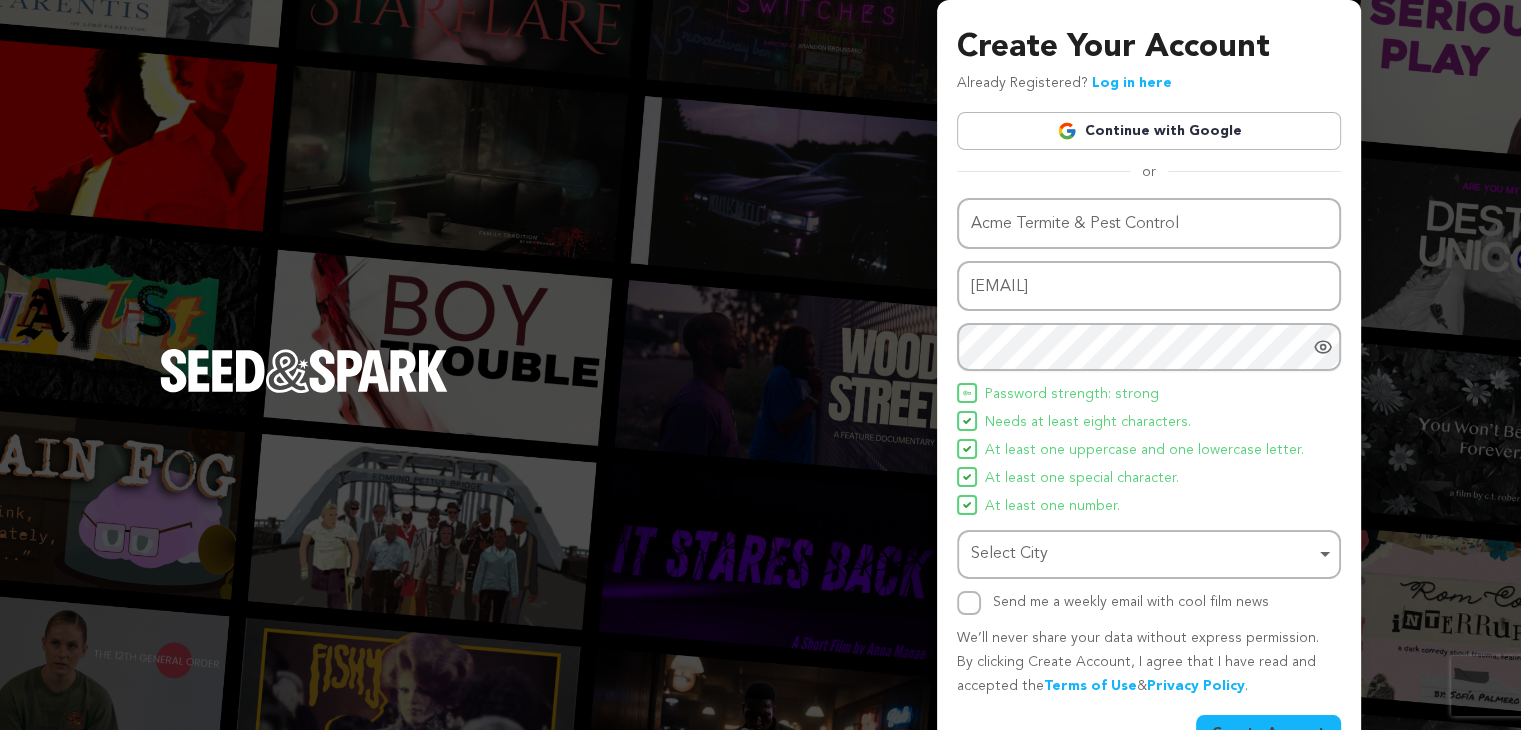 click on "Password strength: strong
Needs at least eight characters.
At least one uppercase and one lowercase letter.
At least one special character.
At least one number." at bounding box center (1149, 450) 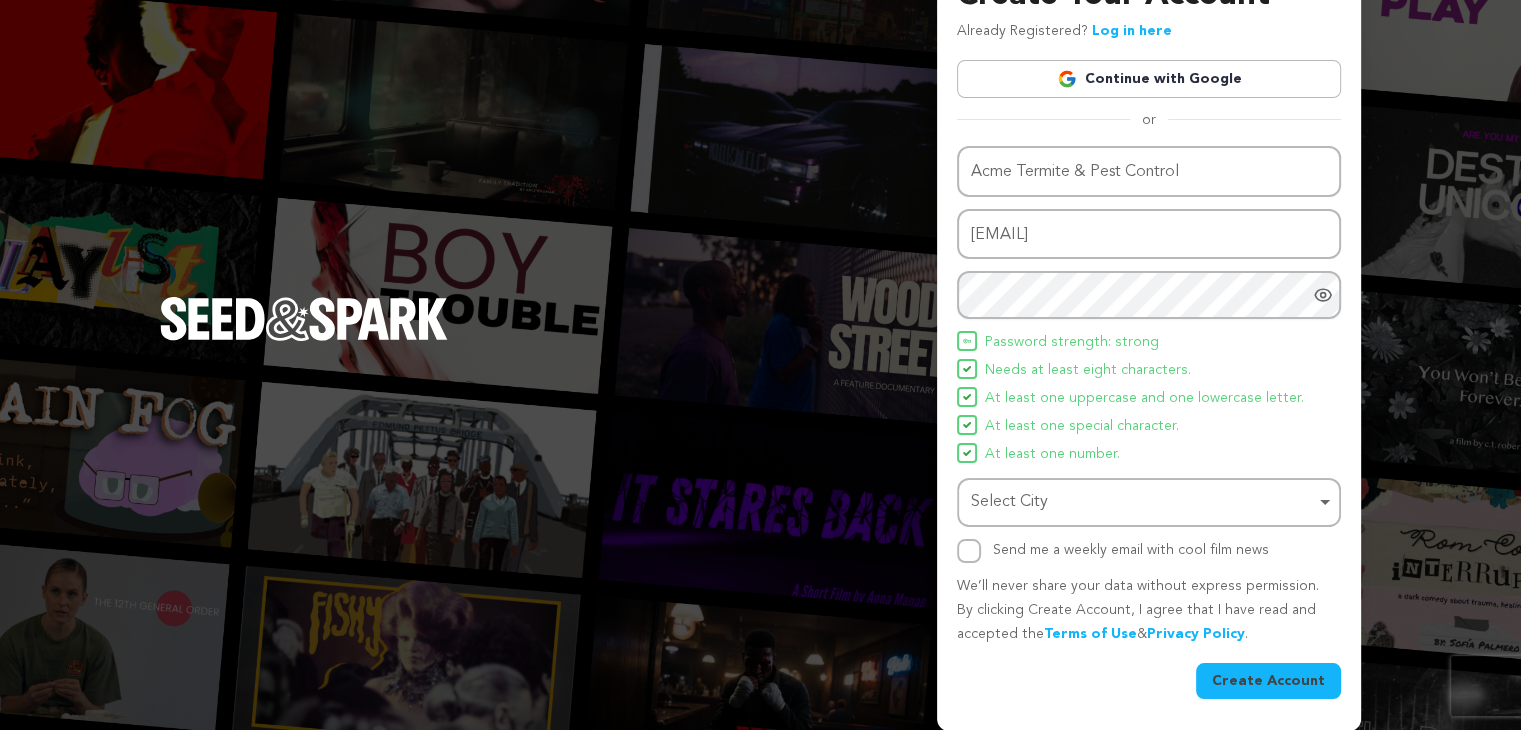 click on "Select City Remove item" at bounding box center (1149, 502) 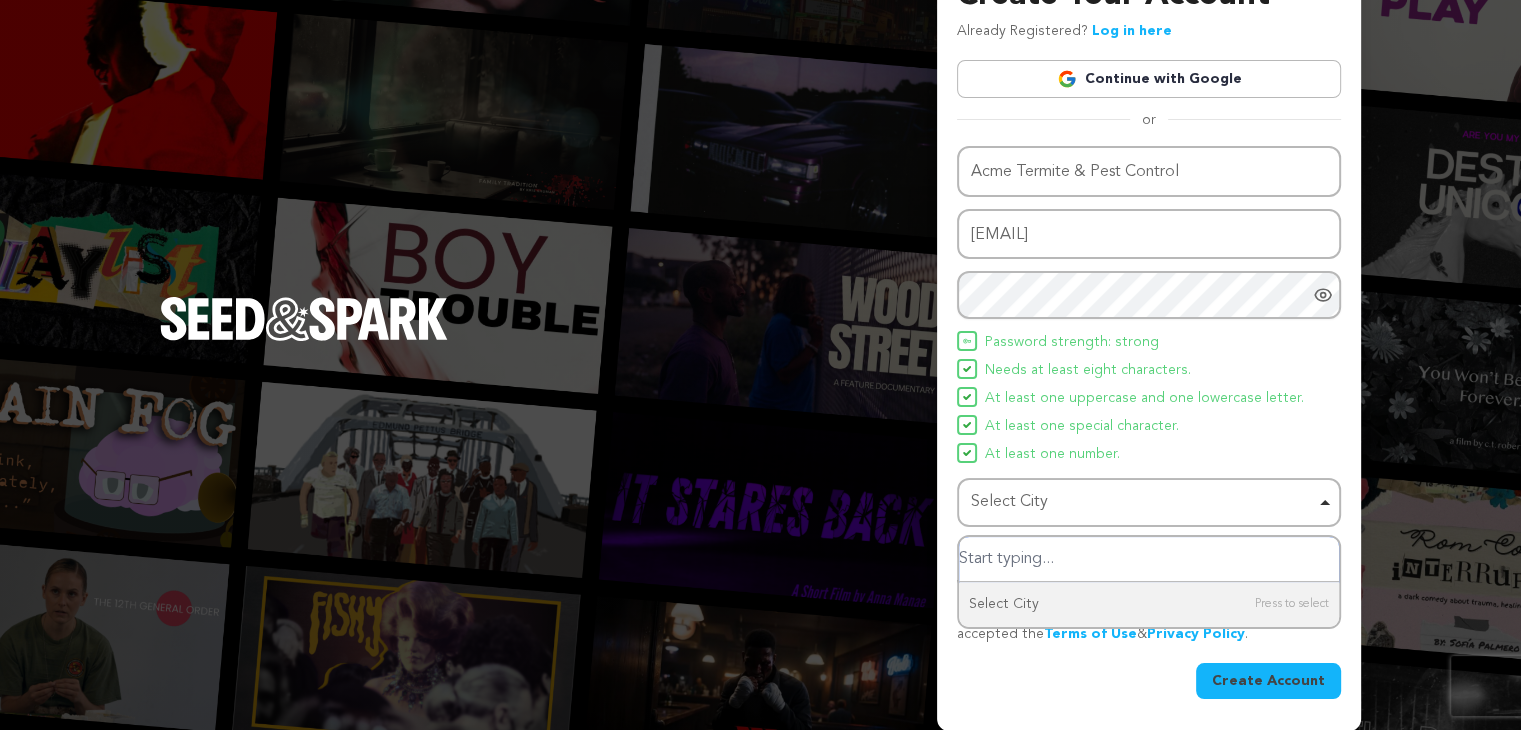 click at bounding box center (1149, 559) 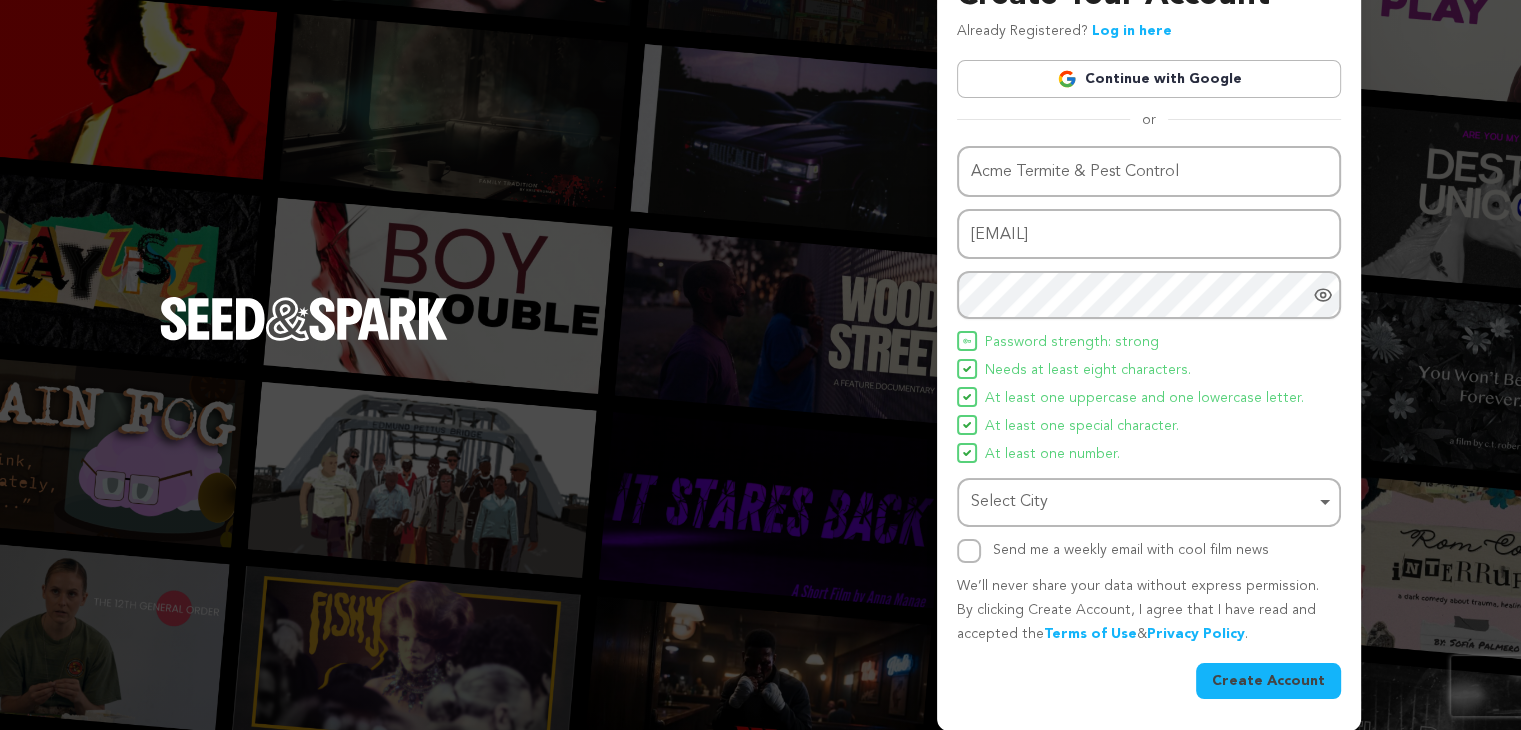 click on "Select City Remove item" at bounding box center (1143, 502) 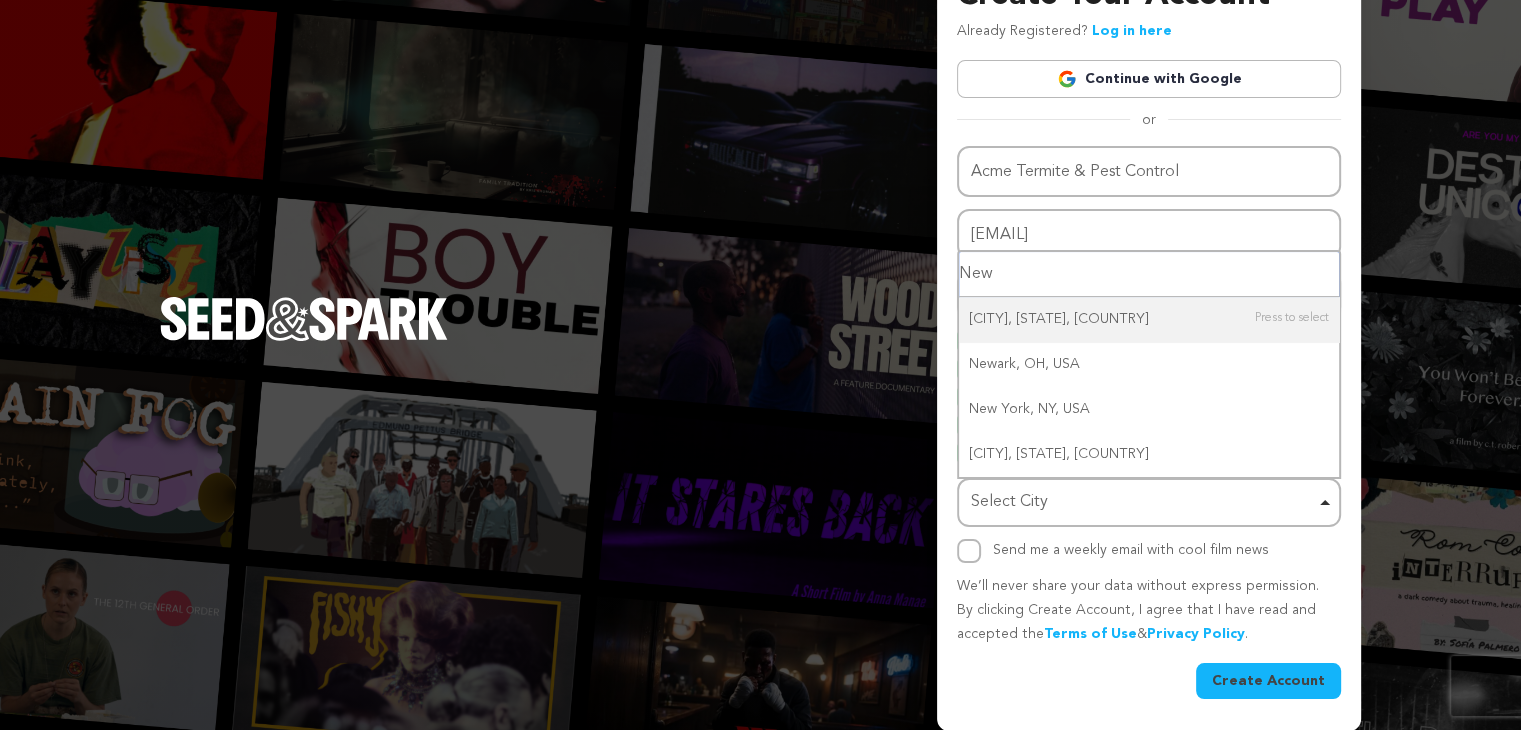 paste on "[CITY]" 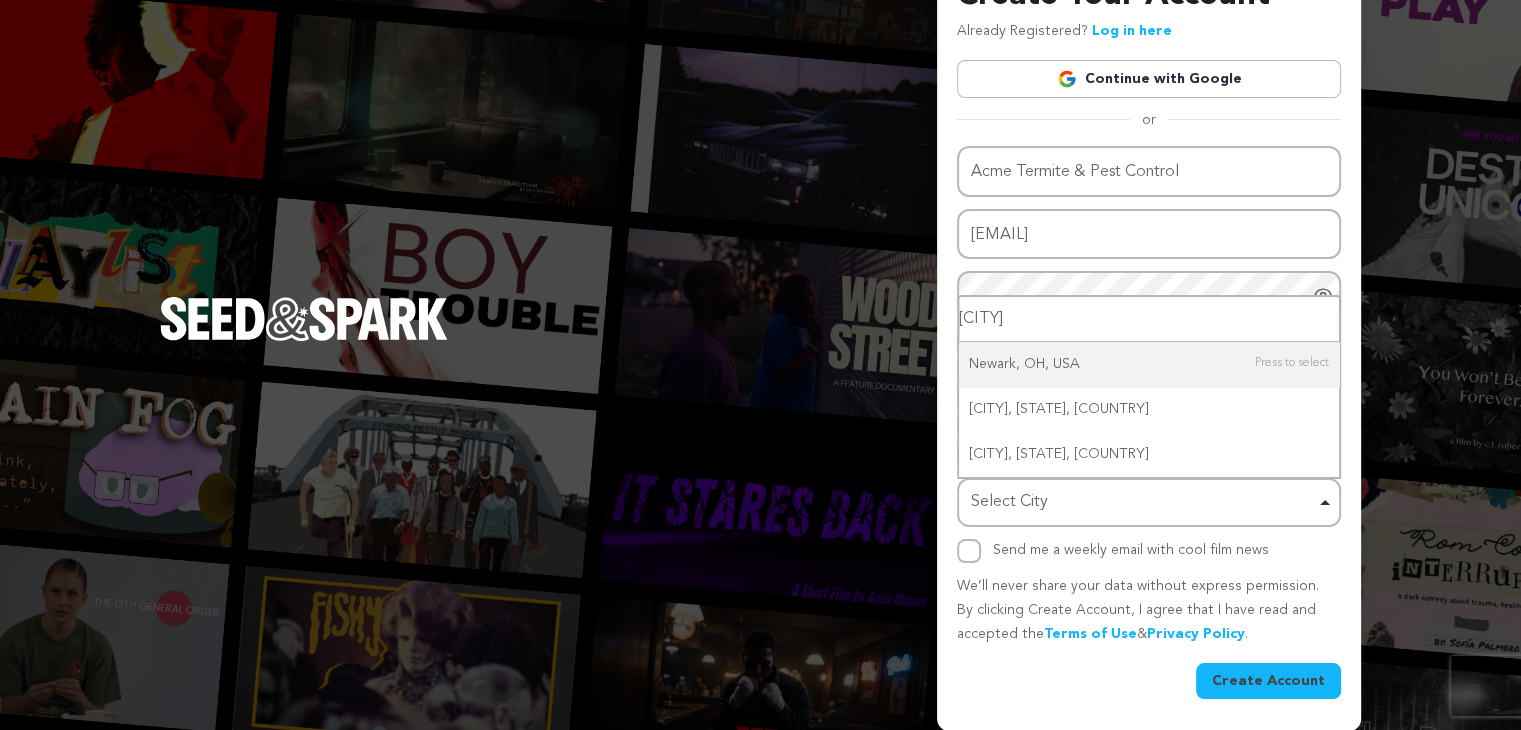 drag, startPoint x: 991, startPoint y: 326, endPoint x: 941, endPoint y: 317, distance: 50.803543 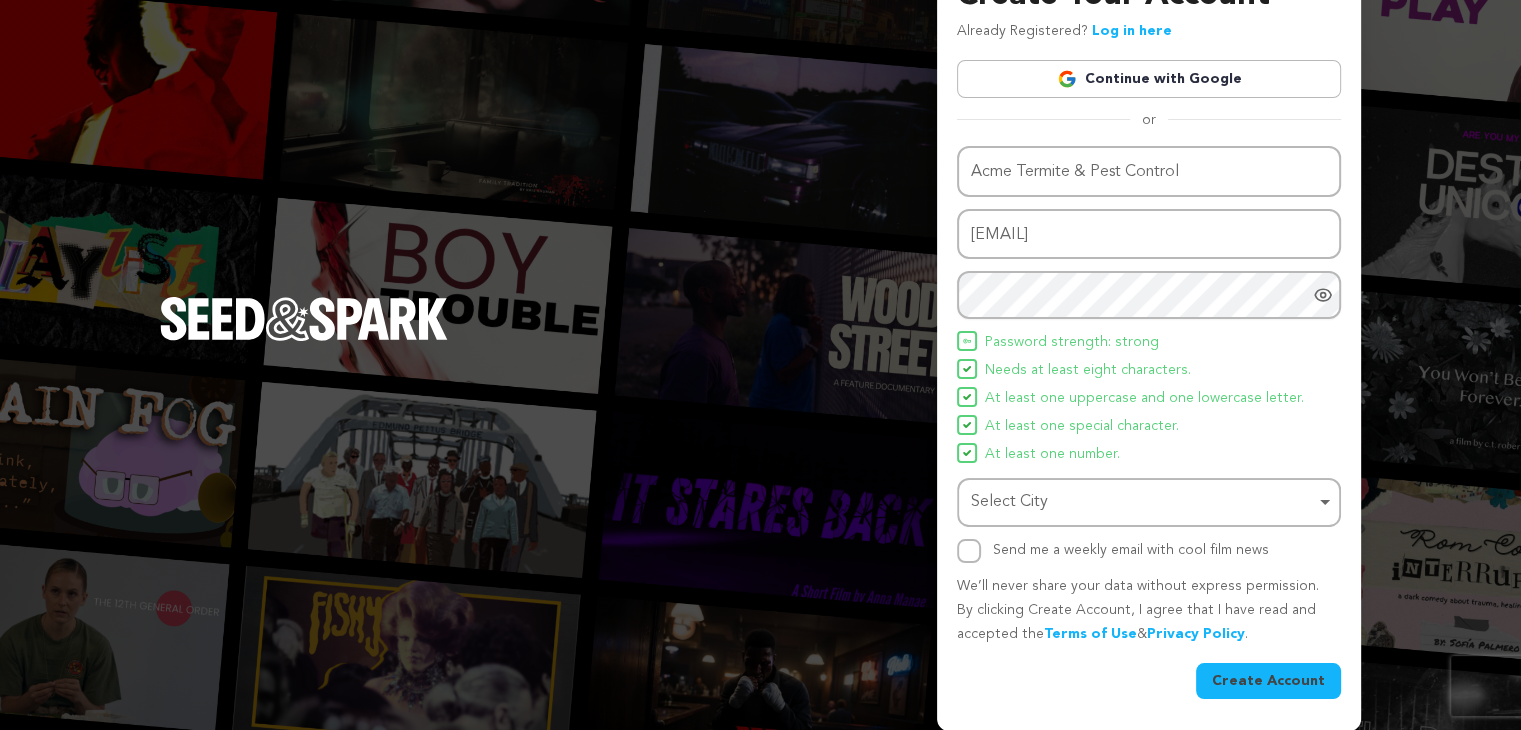 click on "Select City Remove item" at bounding box center [1143, 502] 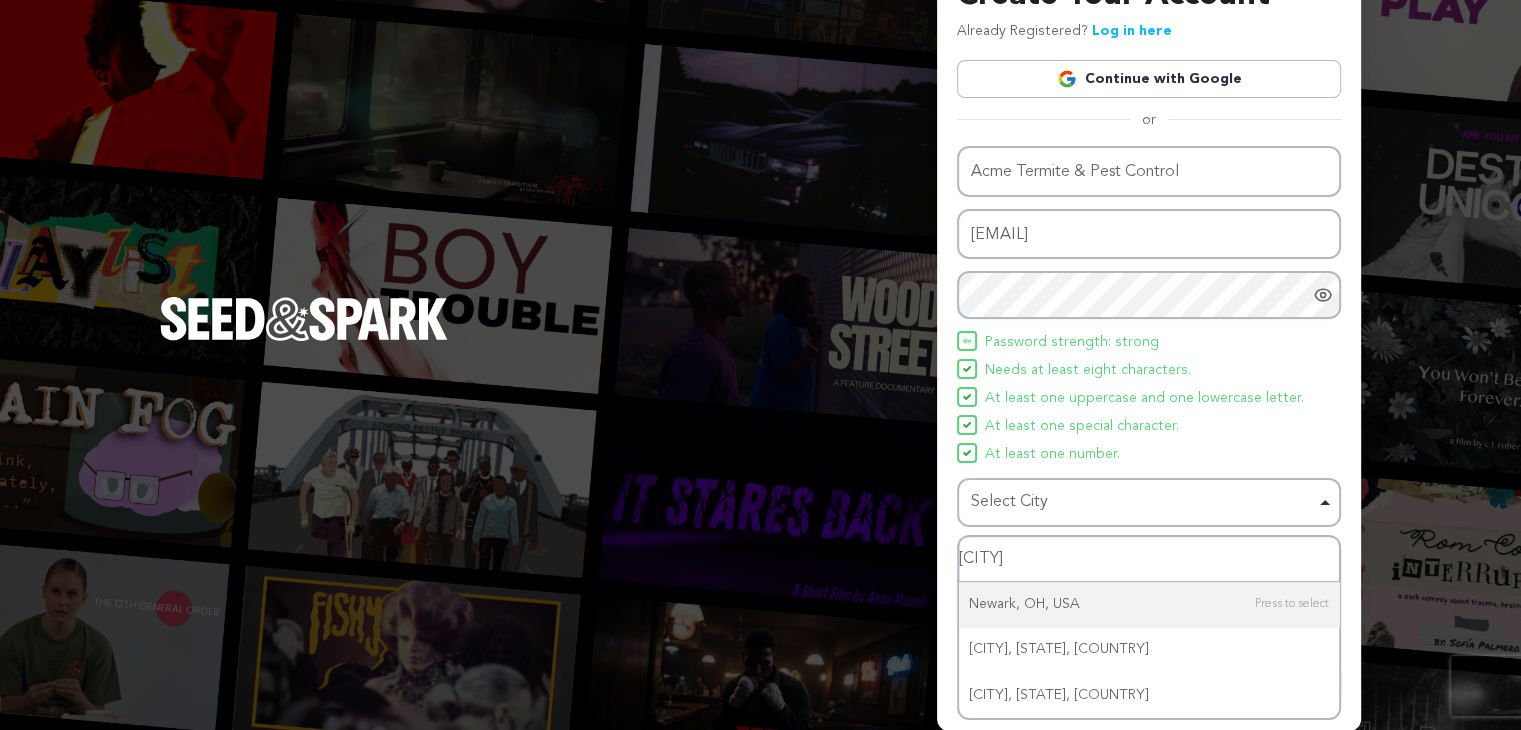 click on "NewBradenton" at bounding box center [1149, 559] 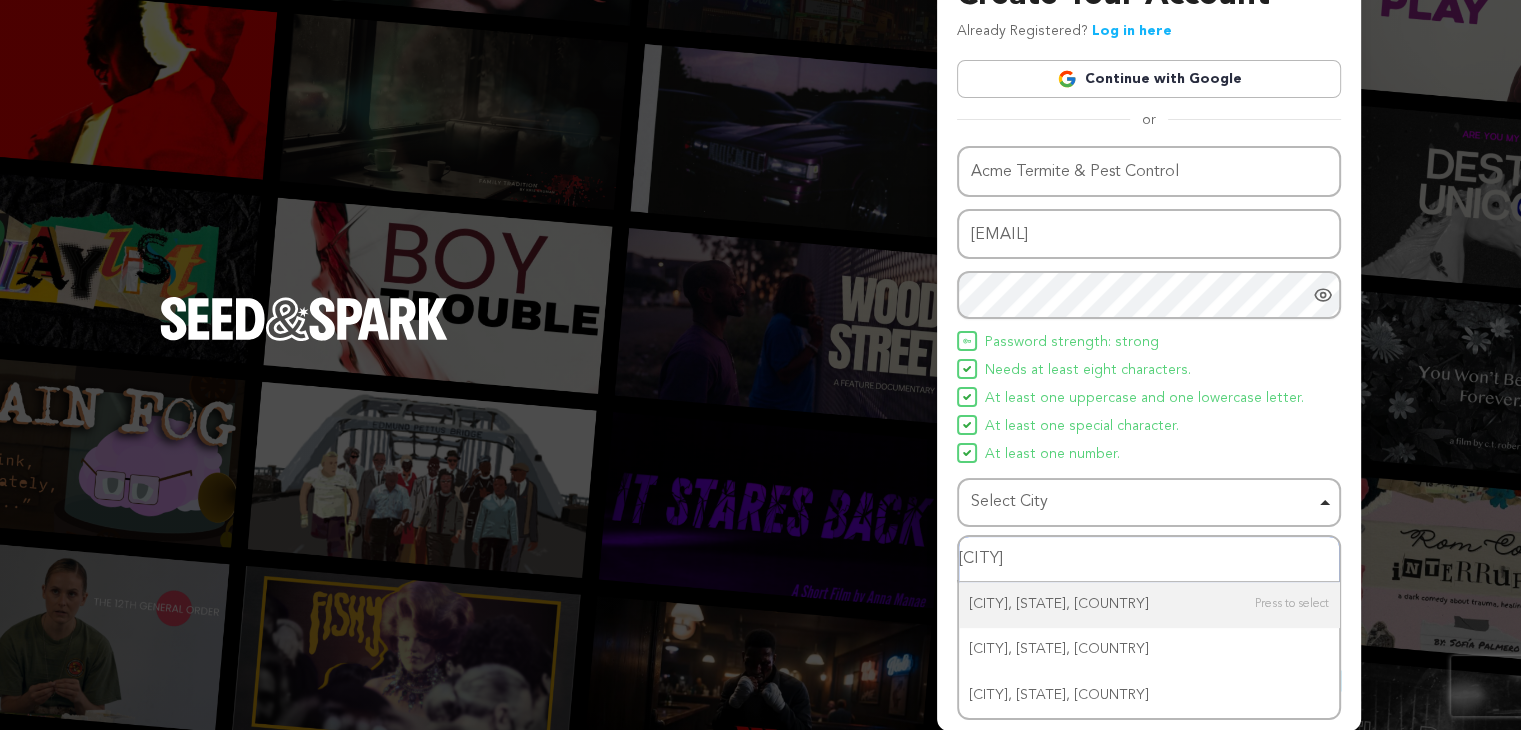 type 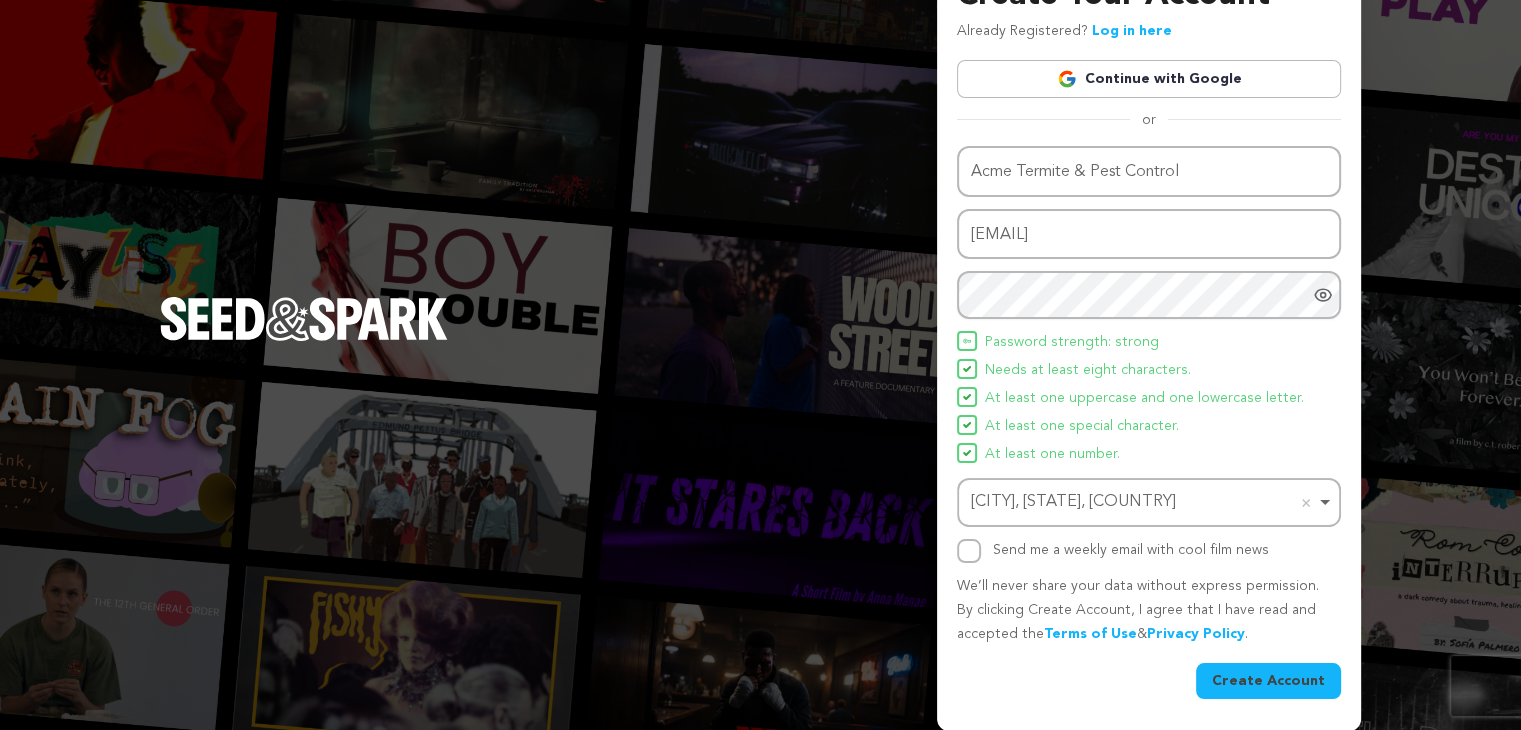 click on "Create Account" at bounding box center [1268, 681] 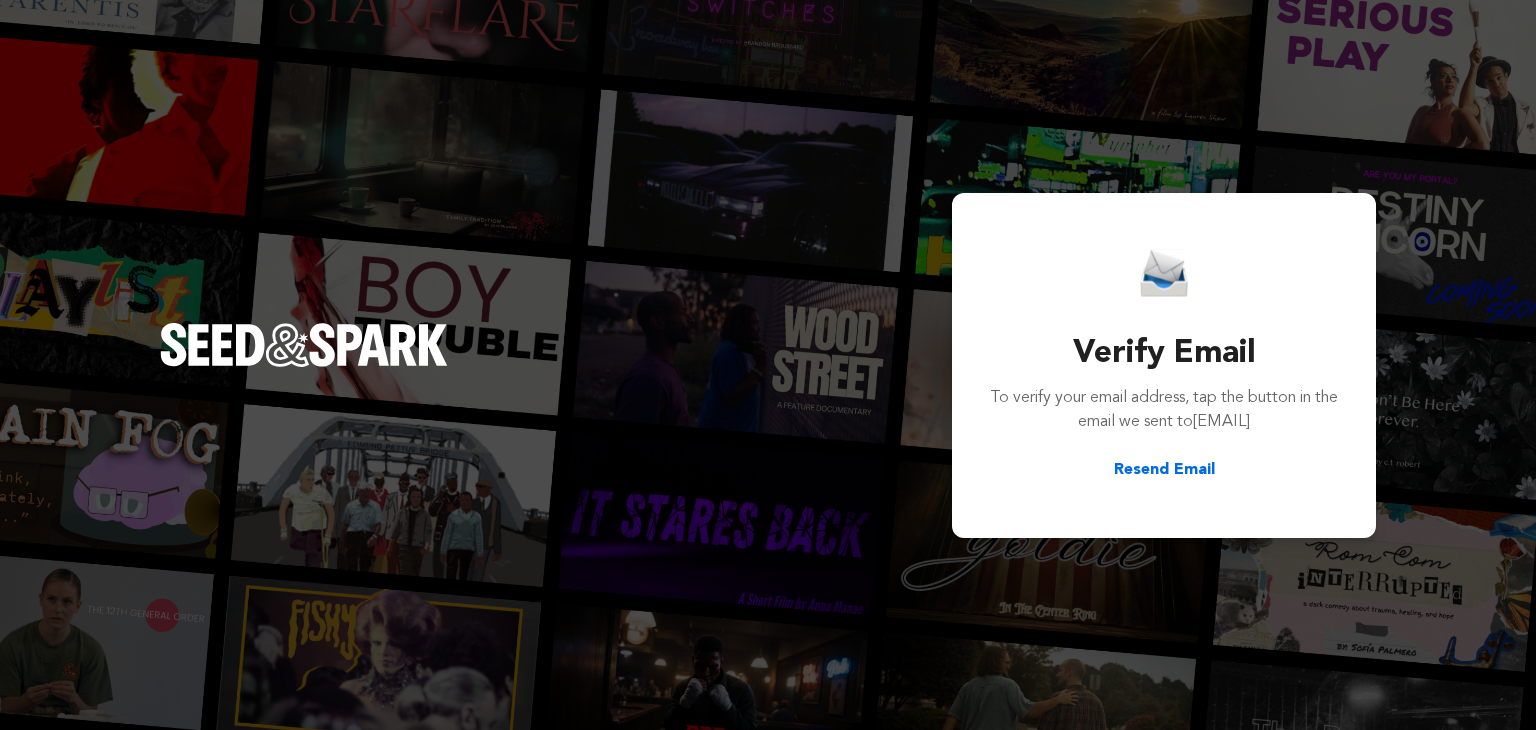scroll, scrollTop: 0, scrollLeft: 0, axis: both 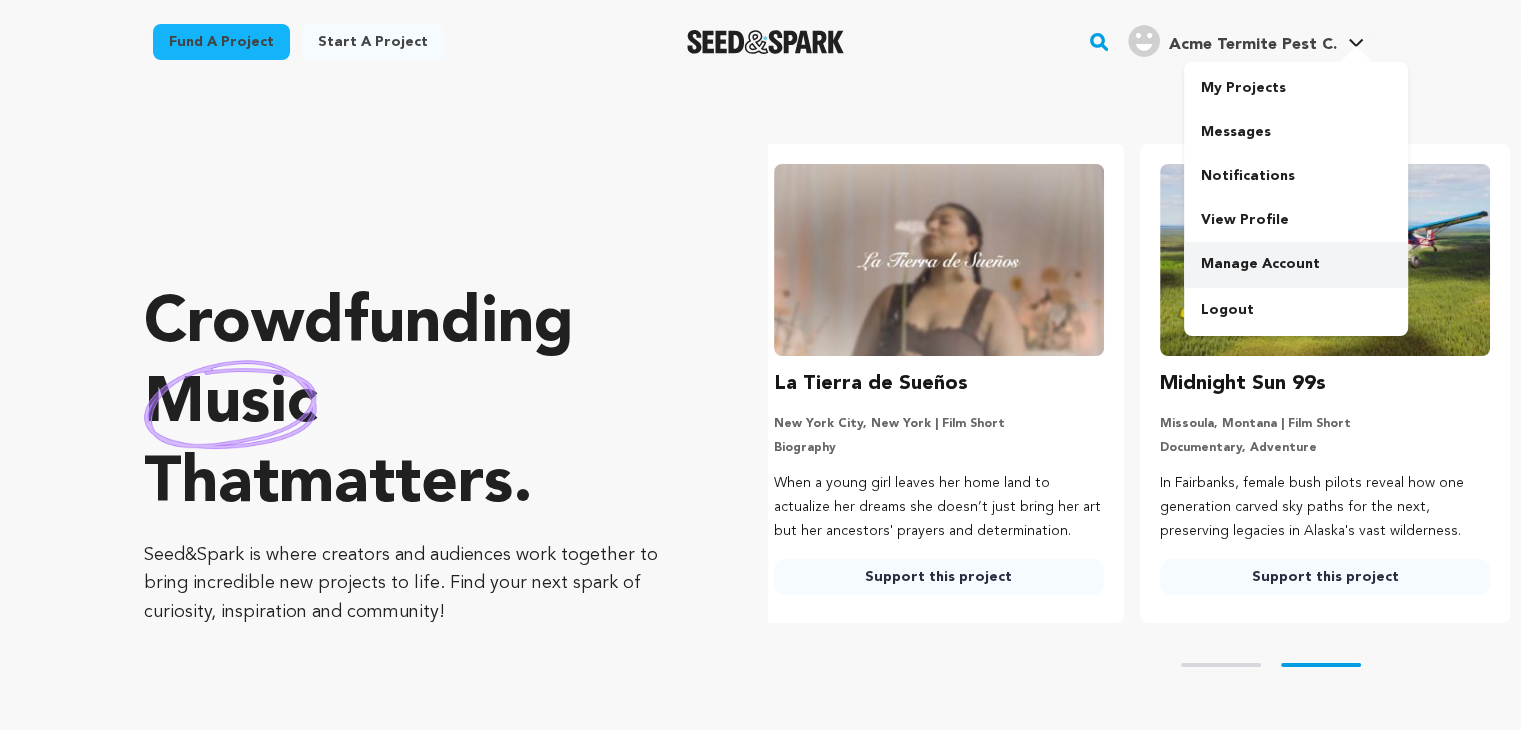 click on "Manage Account" at bounding box center (1296, 264) 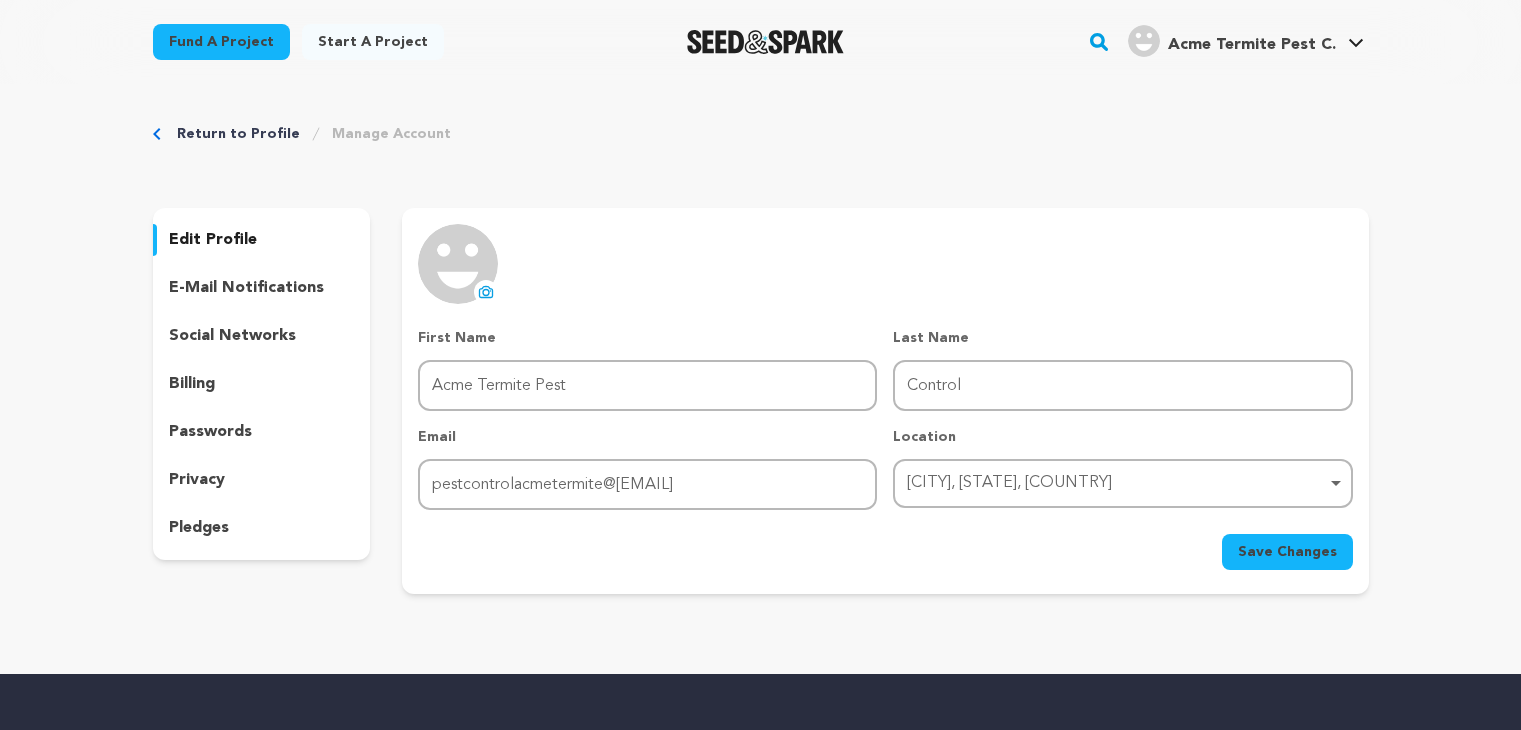 scroll, scrollTop: 0, scrollLeft: 0, axis: both 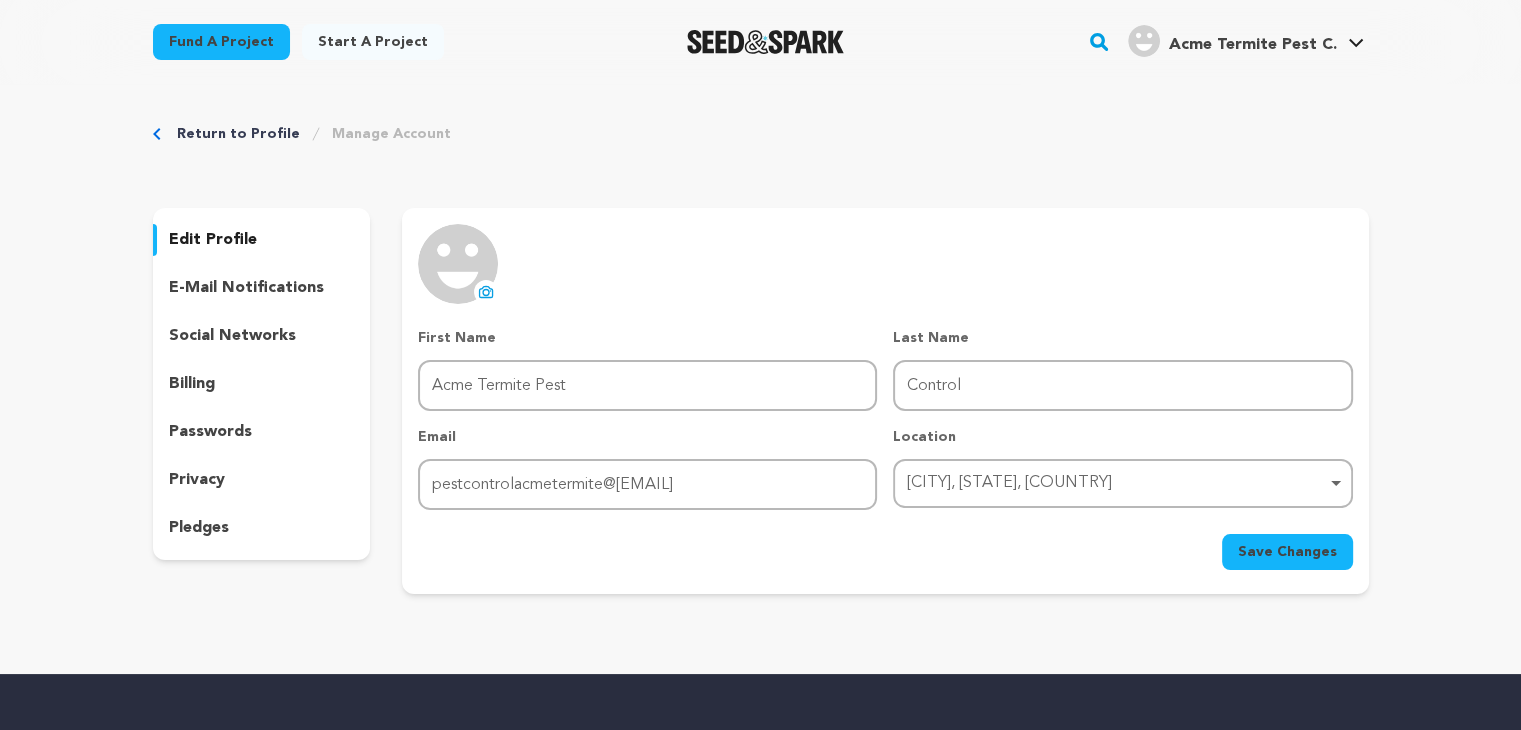 click on "uploading spinner
upload profile image" at bounding box center (486, 292) 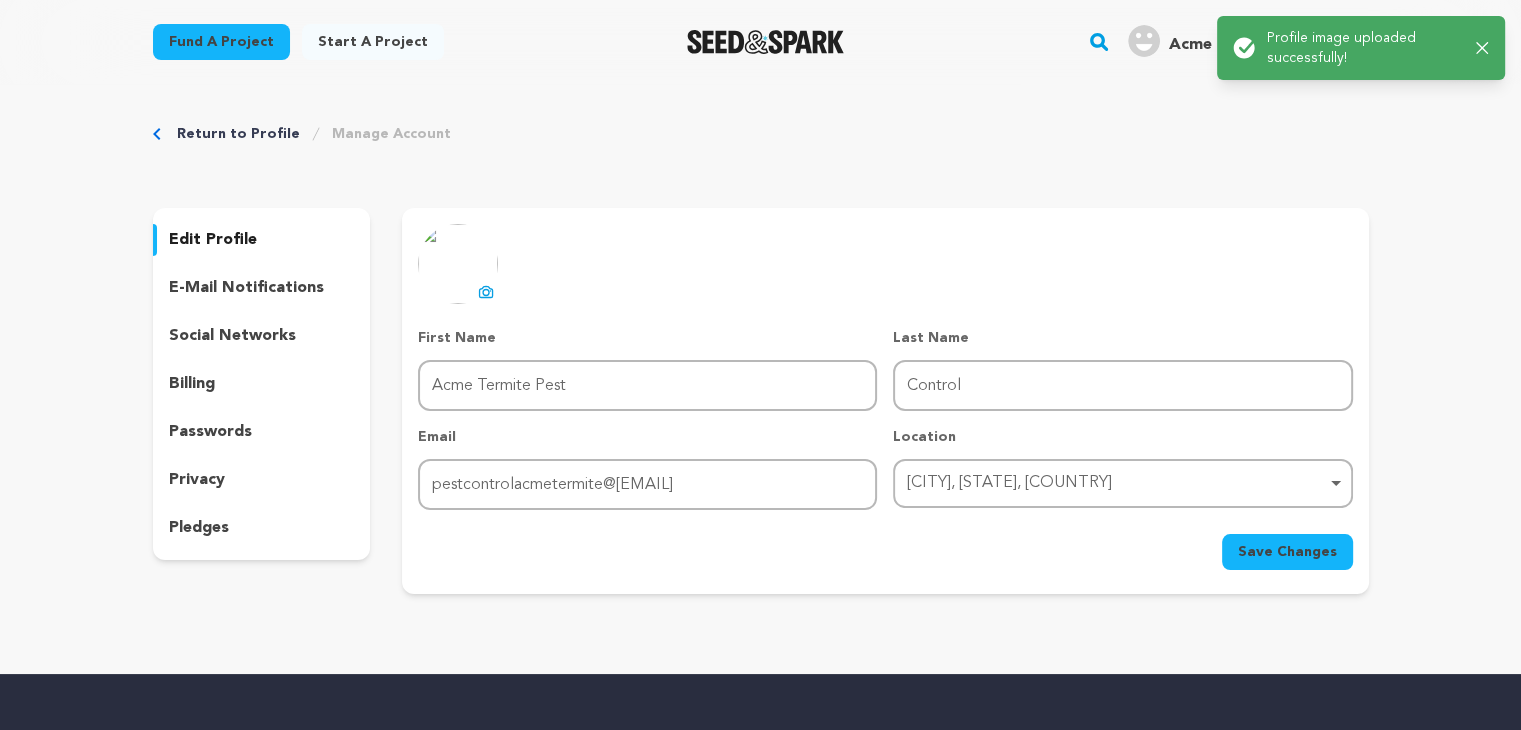 click on "edit profile" at bounding box center (213, 240) 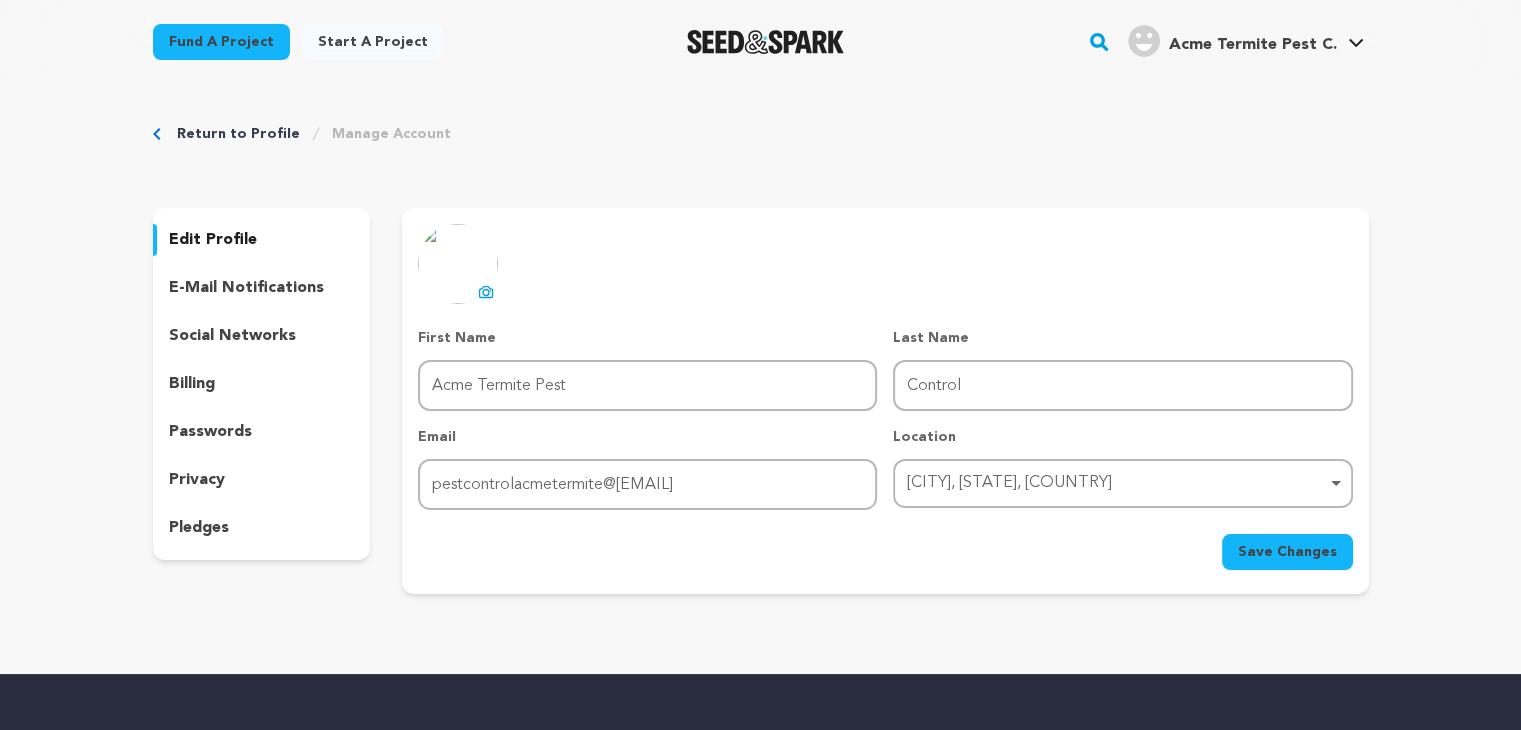 click on "edit profile" at bounding box center (213, 240) 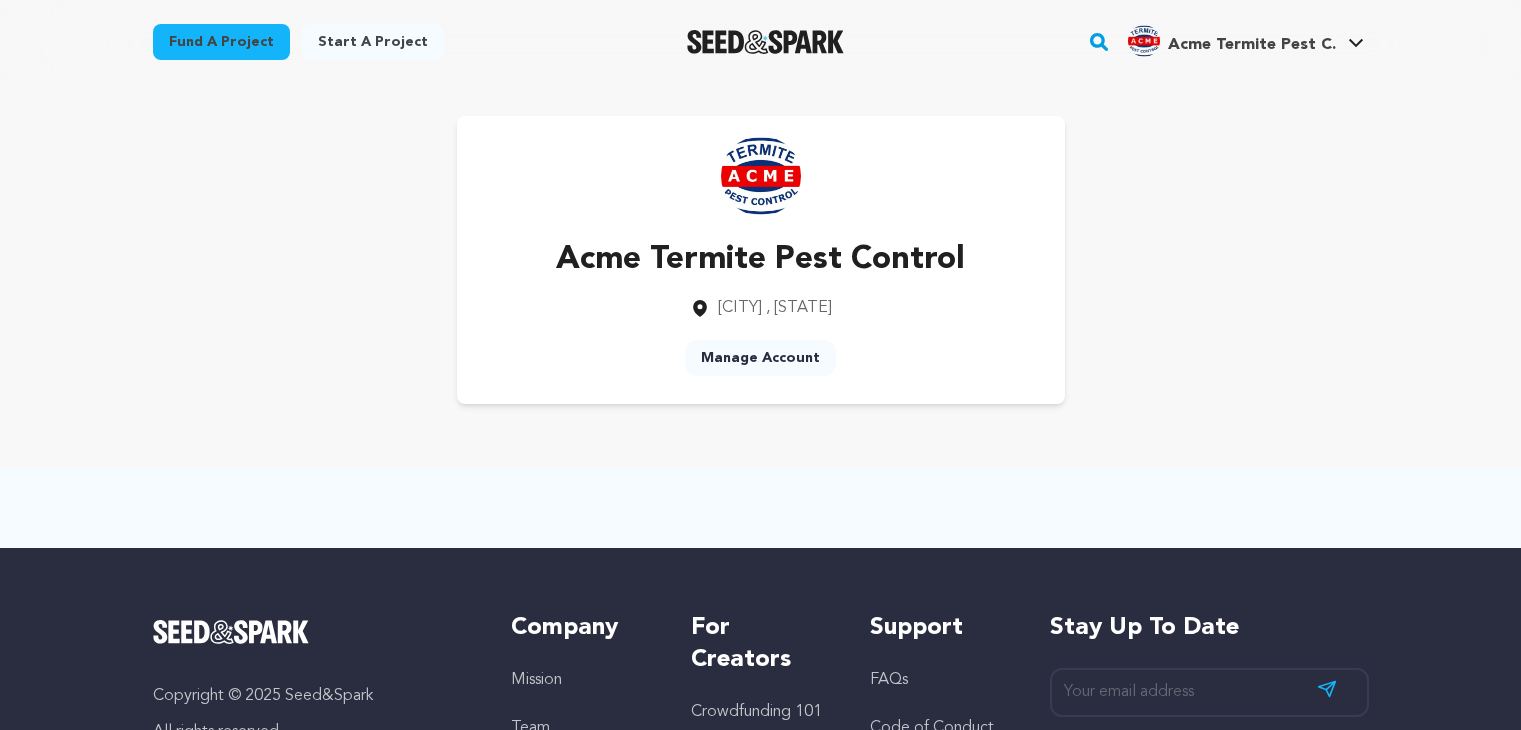 scroll, scrollTop: 0, scrollLeft: 0, axis: both 